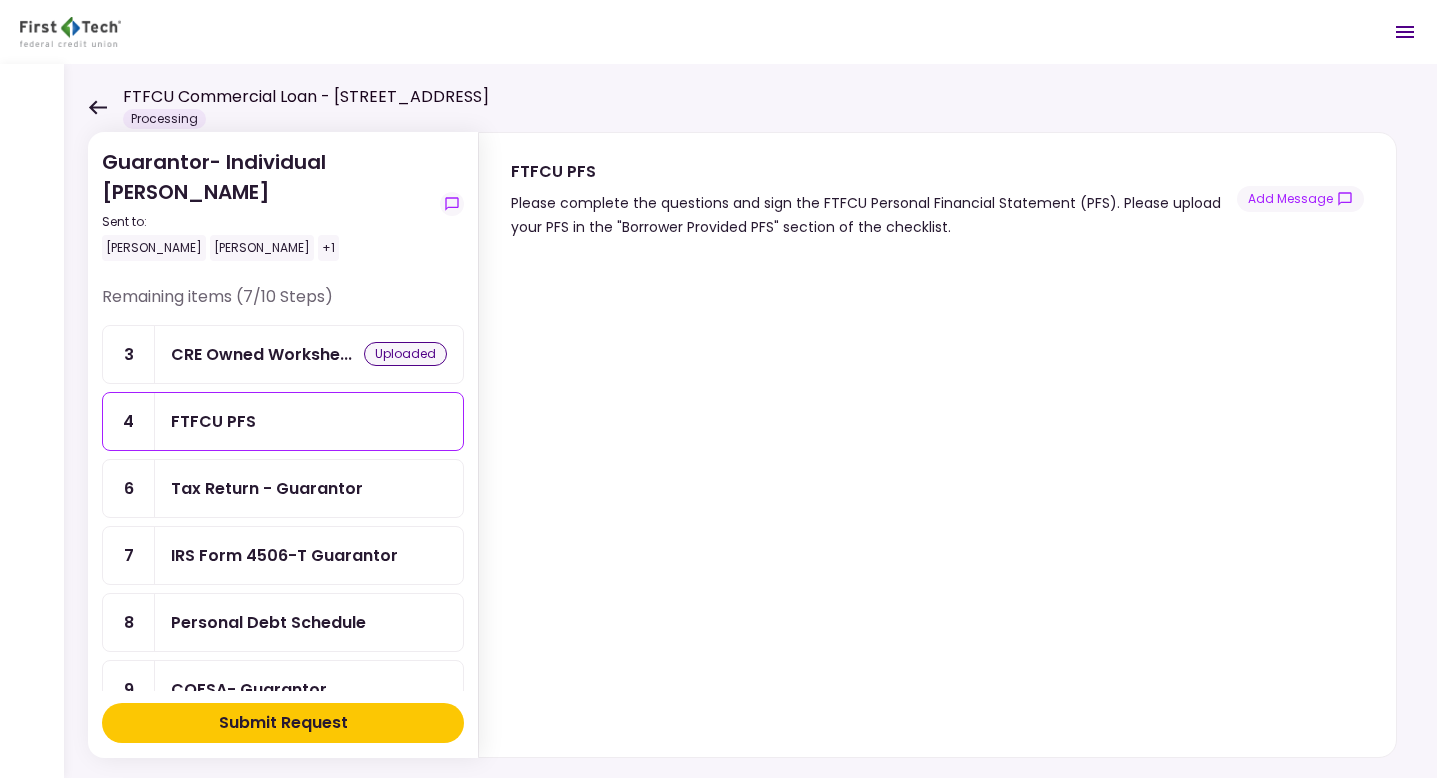 scroll, scrollTop: 0, scrollLeft: 0, axis: both 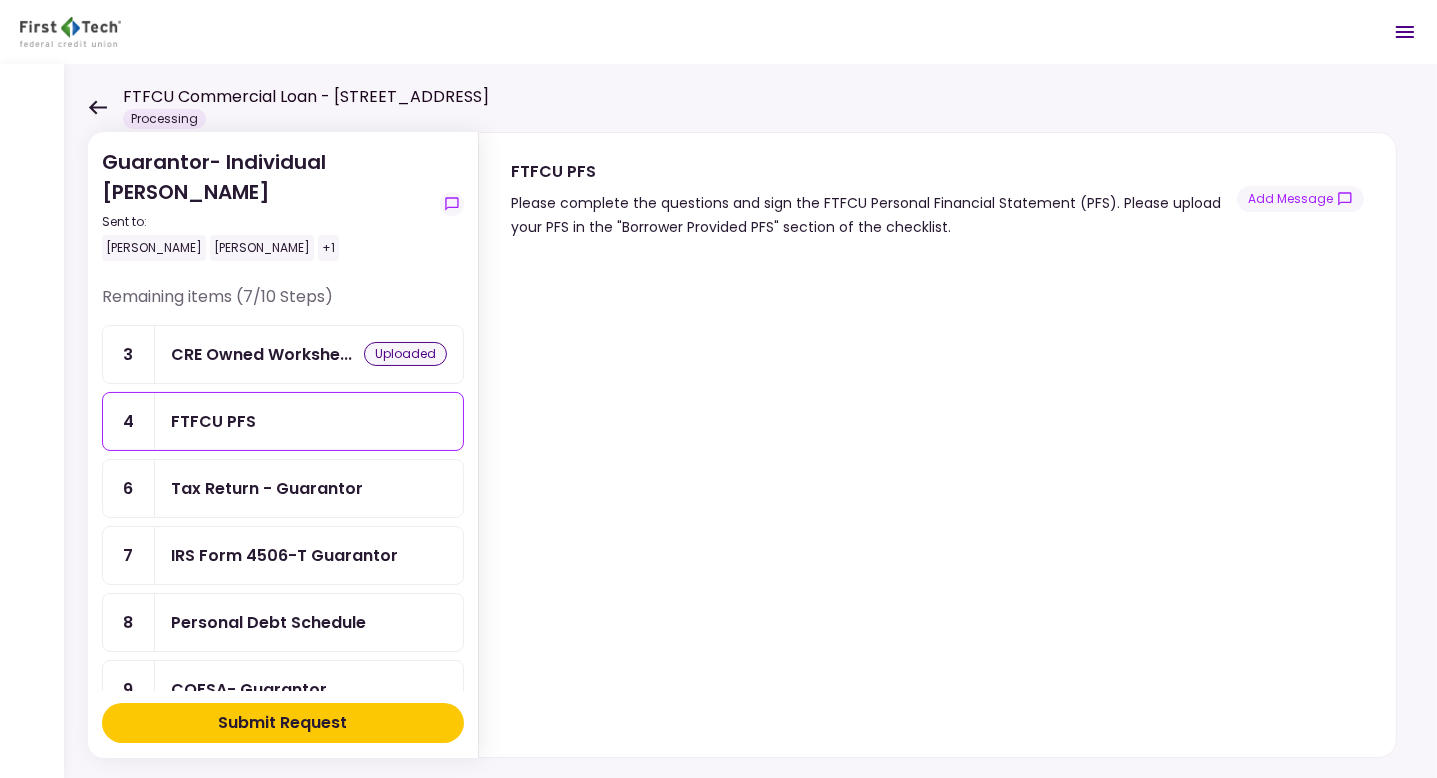 click on "Guarantor- Individual [PERSON_NAME] Sent to: [PERSON_NAME] [PERSON_NAME] +1 Remaining items (7/10 Steps) 3 CRE Owned Workshe... uploaded 4 FTFCU PFS 6 Tax Return - Guarantor 7 IRS Form 4506-T Guarantor 8 Personal Debt Schedule 9 COFSA- Guarantor 10 Liquidity Statements - Guar... Completed items (3/10 Steps) 1 Online Services-... submitted 2 Consent for Use o... submitted 5 Member Provided P... submitted Submit Request FTFCU PFS Please complete the questions and sign the FTFCU Personal Financial Statement (PFS).  Please upload your PFS in the "Borrower Provided PFS" section of the checklist. Add Message" at bounding box center (750, 421) 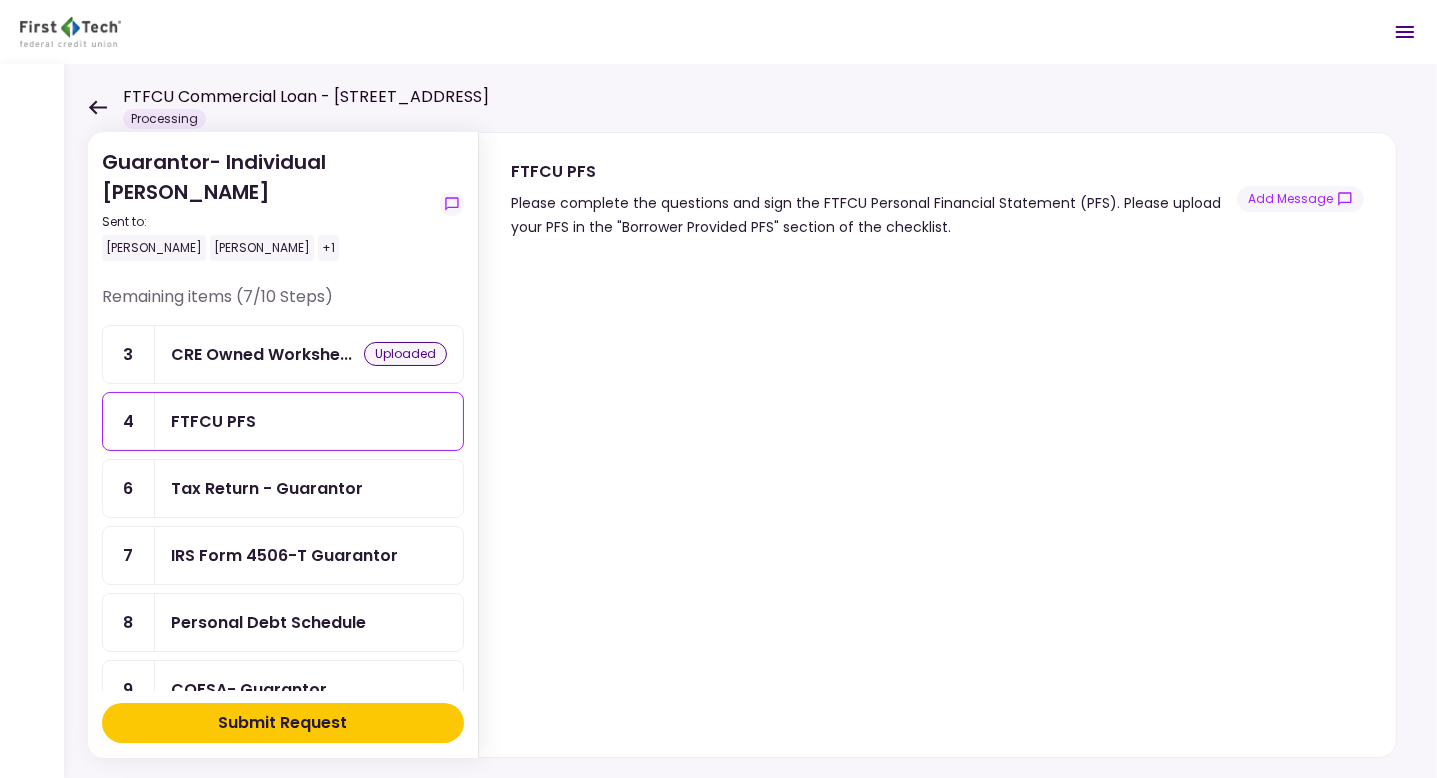 drag, startPoint x: 1346, startPoint y: 386, endPoint x: 1325, endPoint y: 322, distance: 67.357254 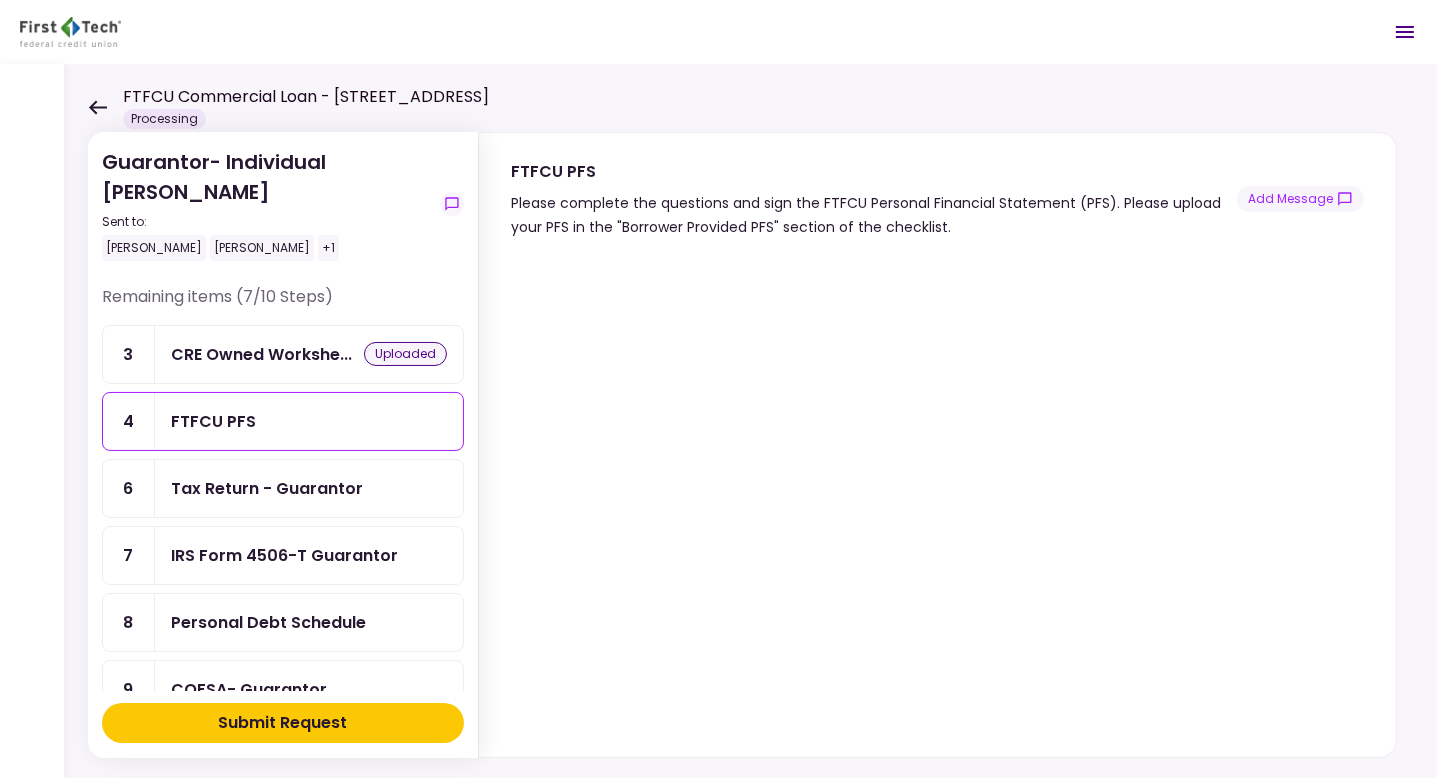 click on "FTFCU PFS Please complete the questions and sign the FTFCU Personal Financial Statement (PFS).  Please upload your PFS in the "Borrower Provided PFS" section of the checklist. Add Message" at bounding box center (937, 186) 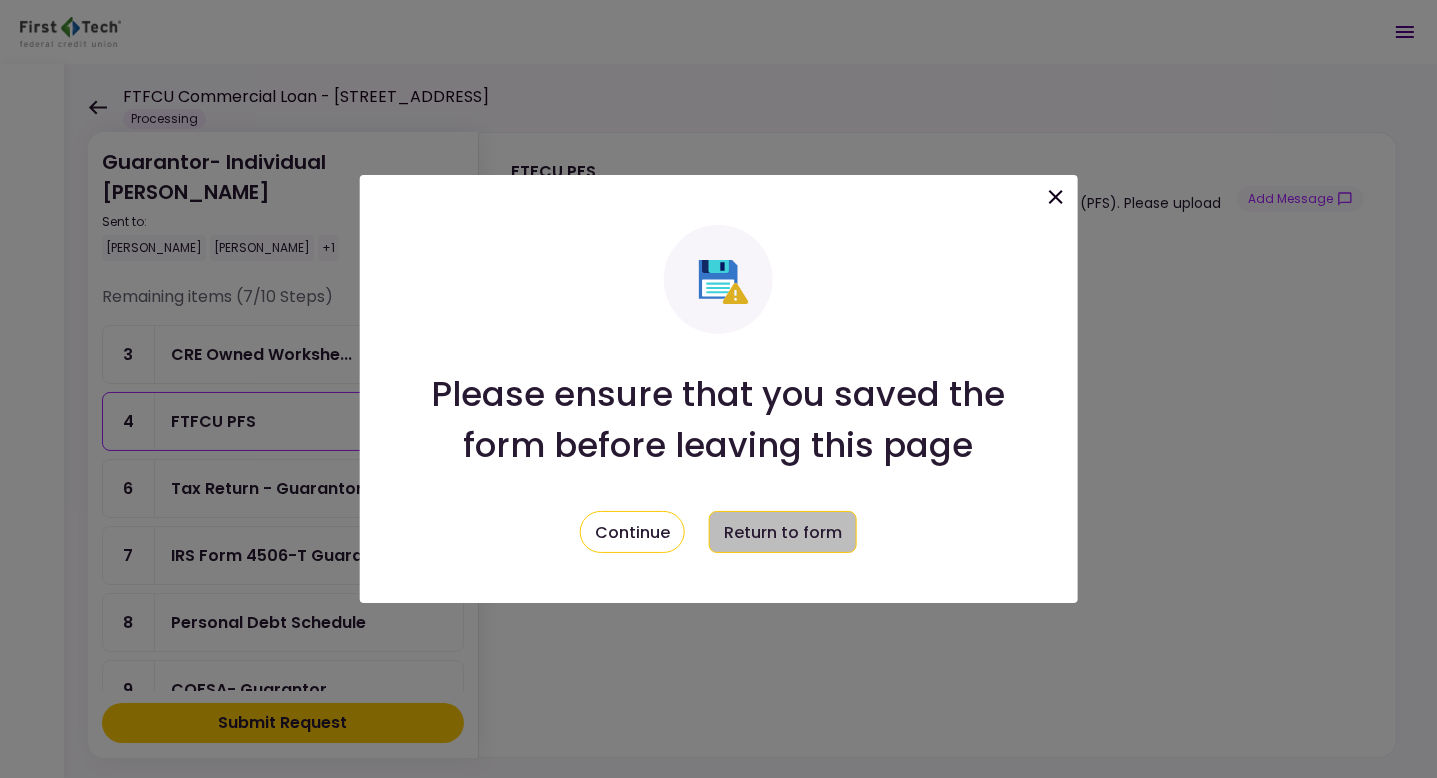 click on "Return to form" at bounding box center [783, 532] 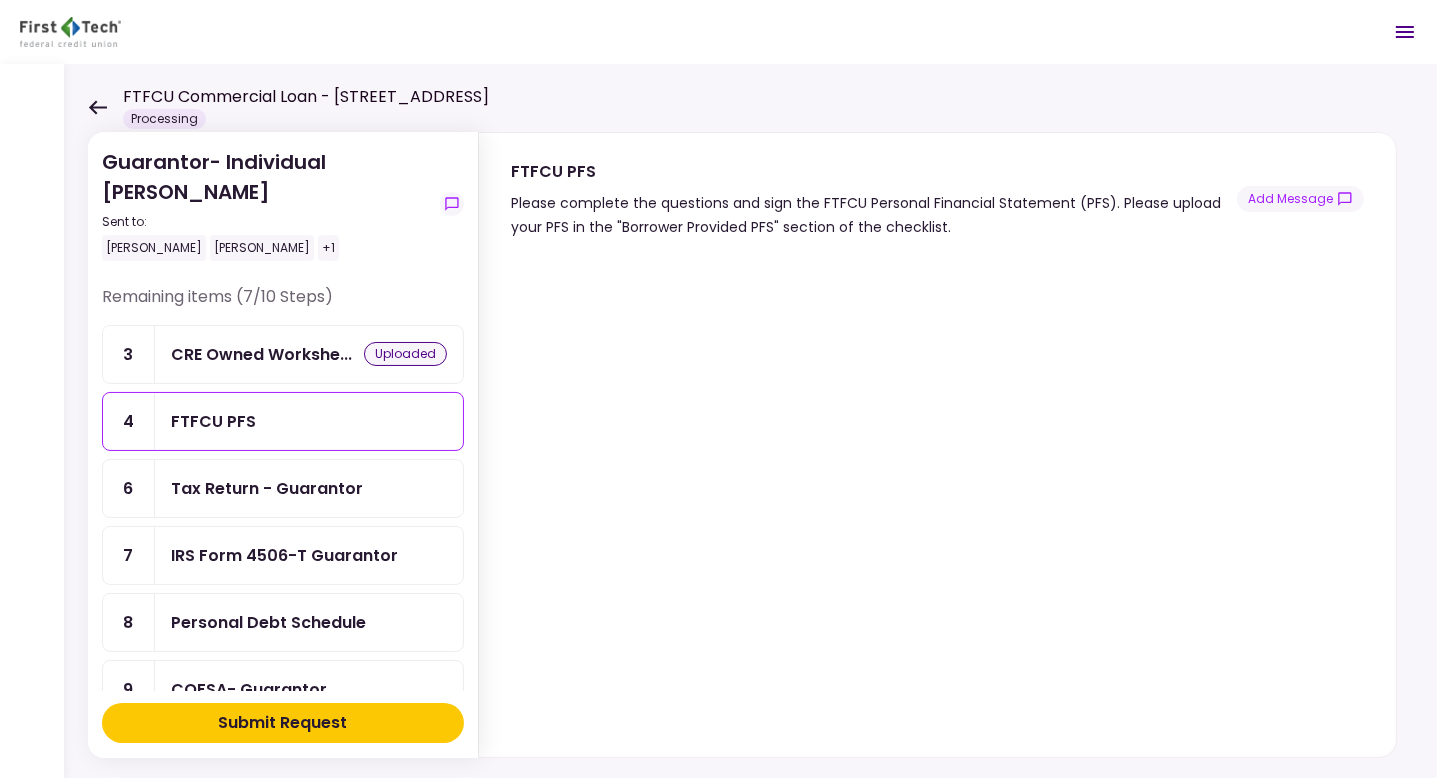 click on "uploaded" at bounding box center [405, 354] 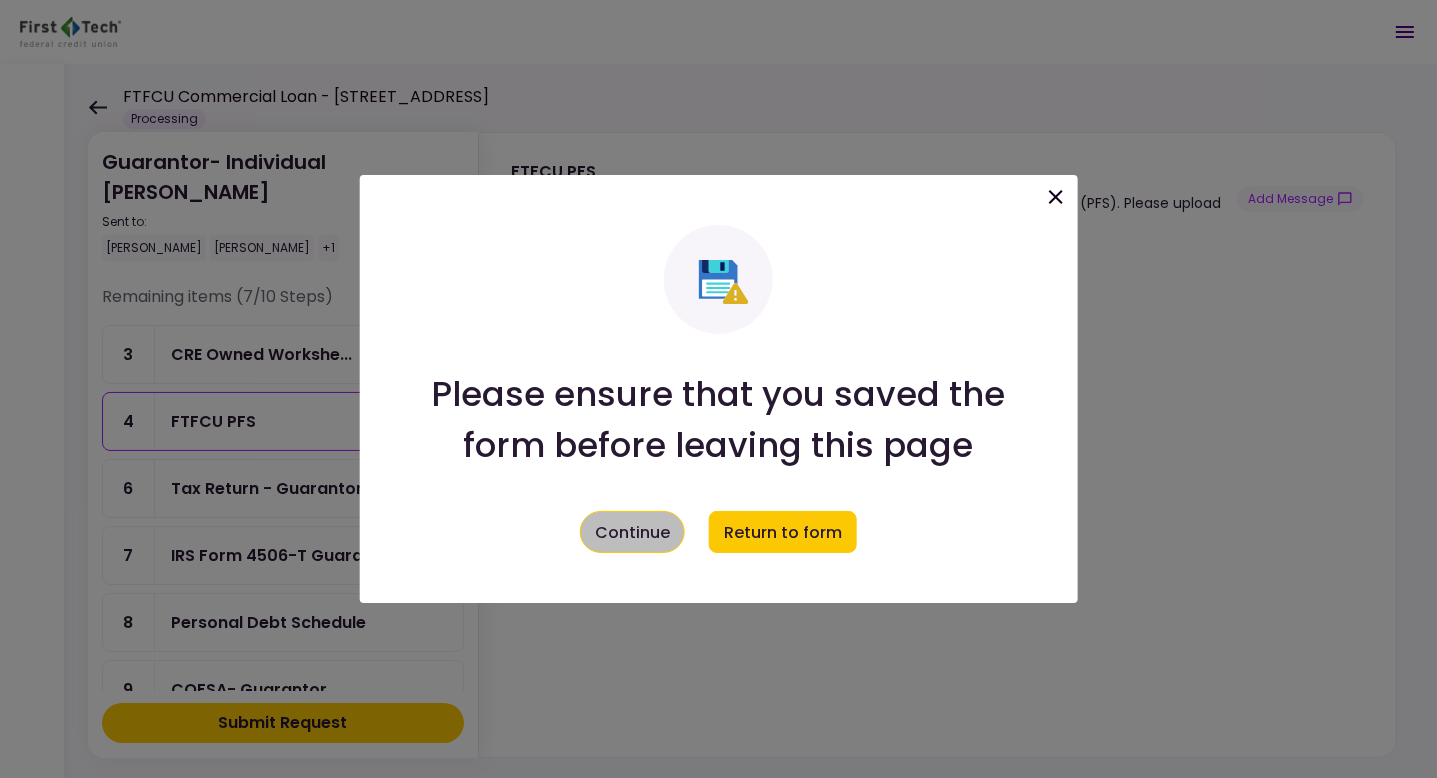 click on "Continue" at bounding box center [632, 532] 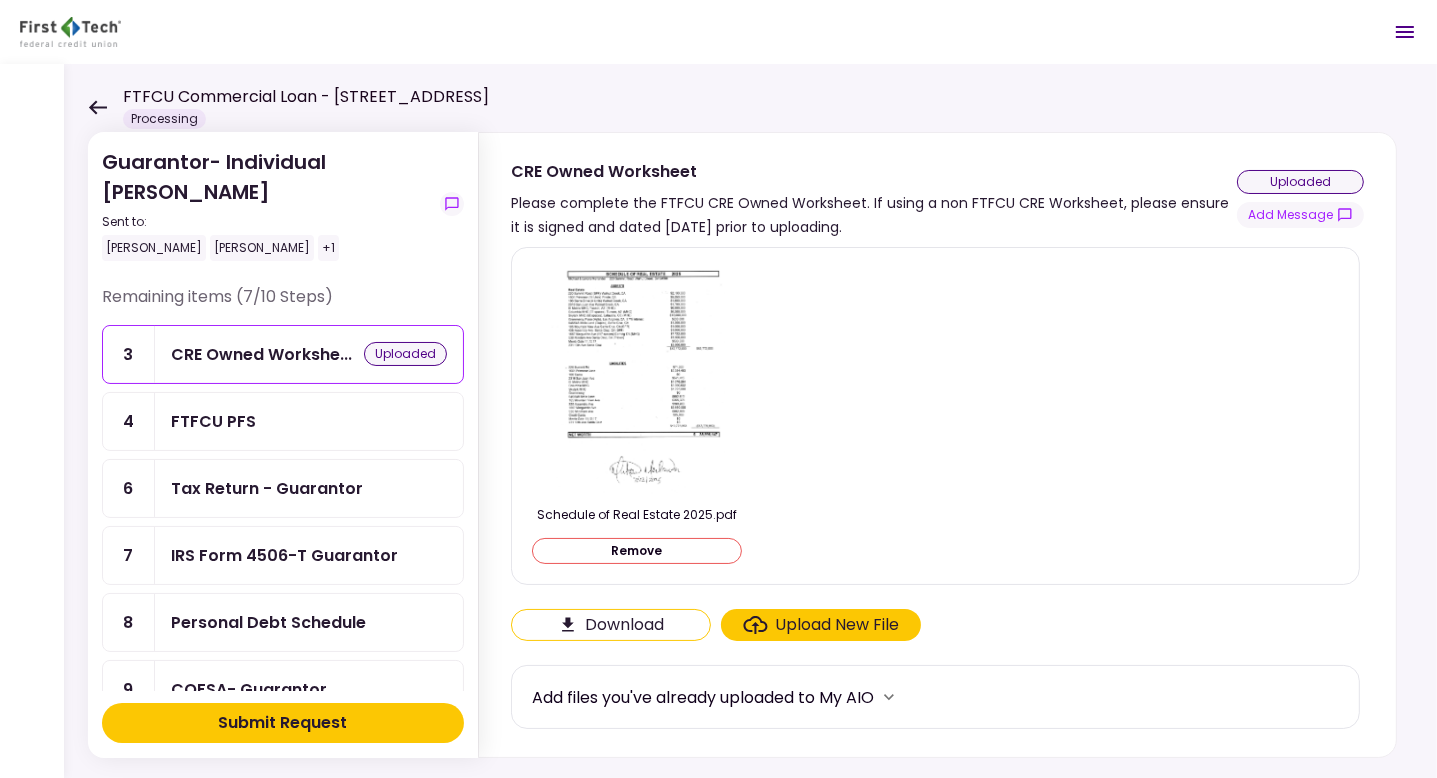 click on "FTFCU PFS" at bounding box center (213, 421) 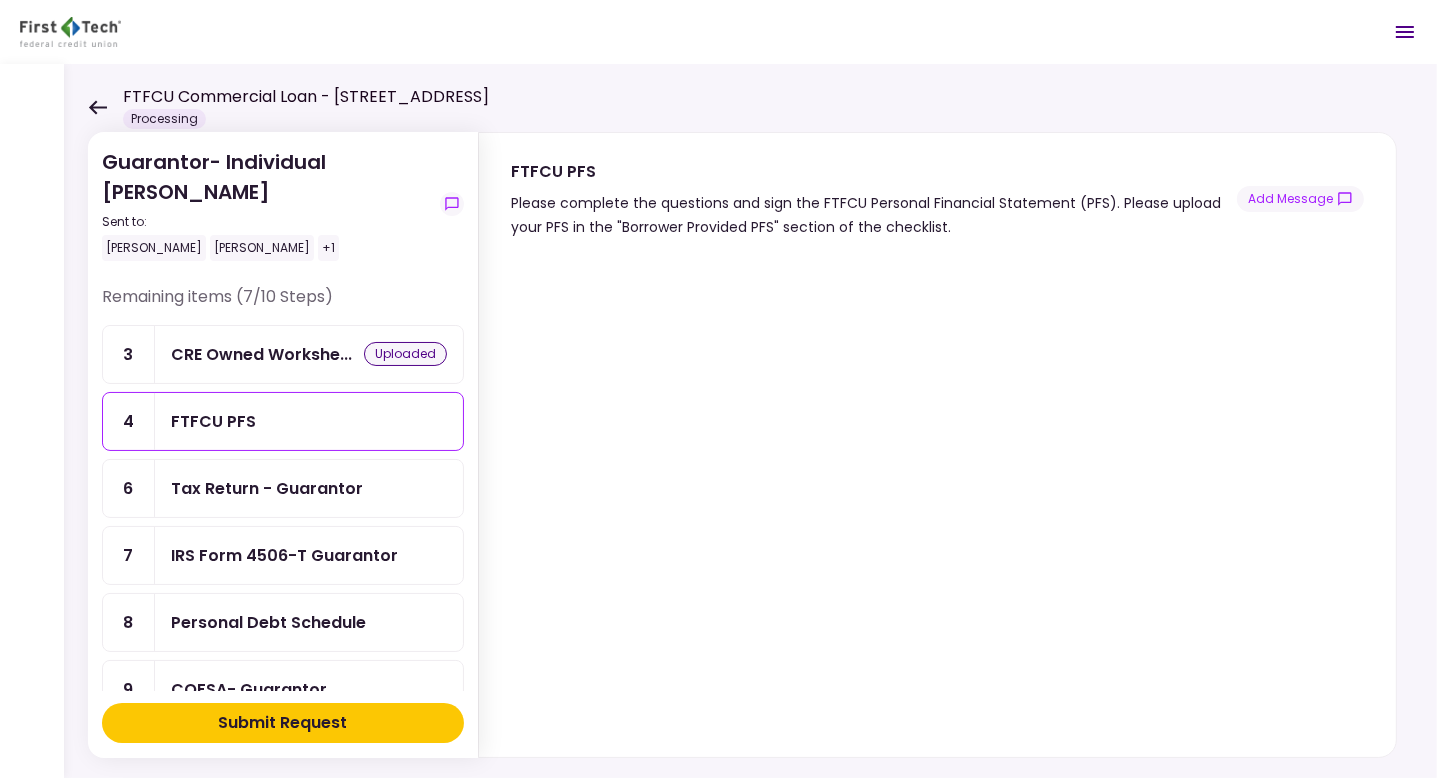 click on "FTFCU PFS" at bounding box center [309, 421] 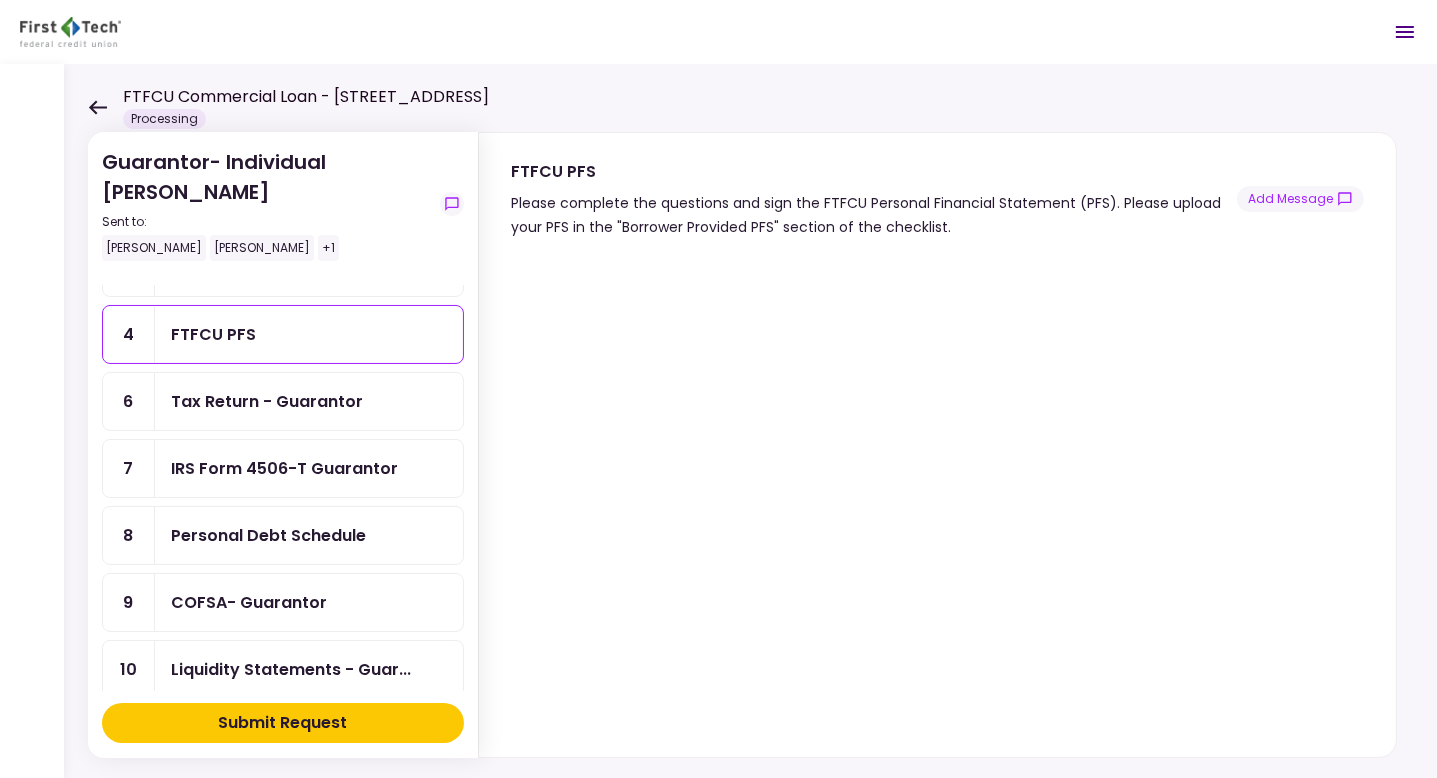 scroll, scrollTop: 76, scrollLeft: 0, axis: vertical 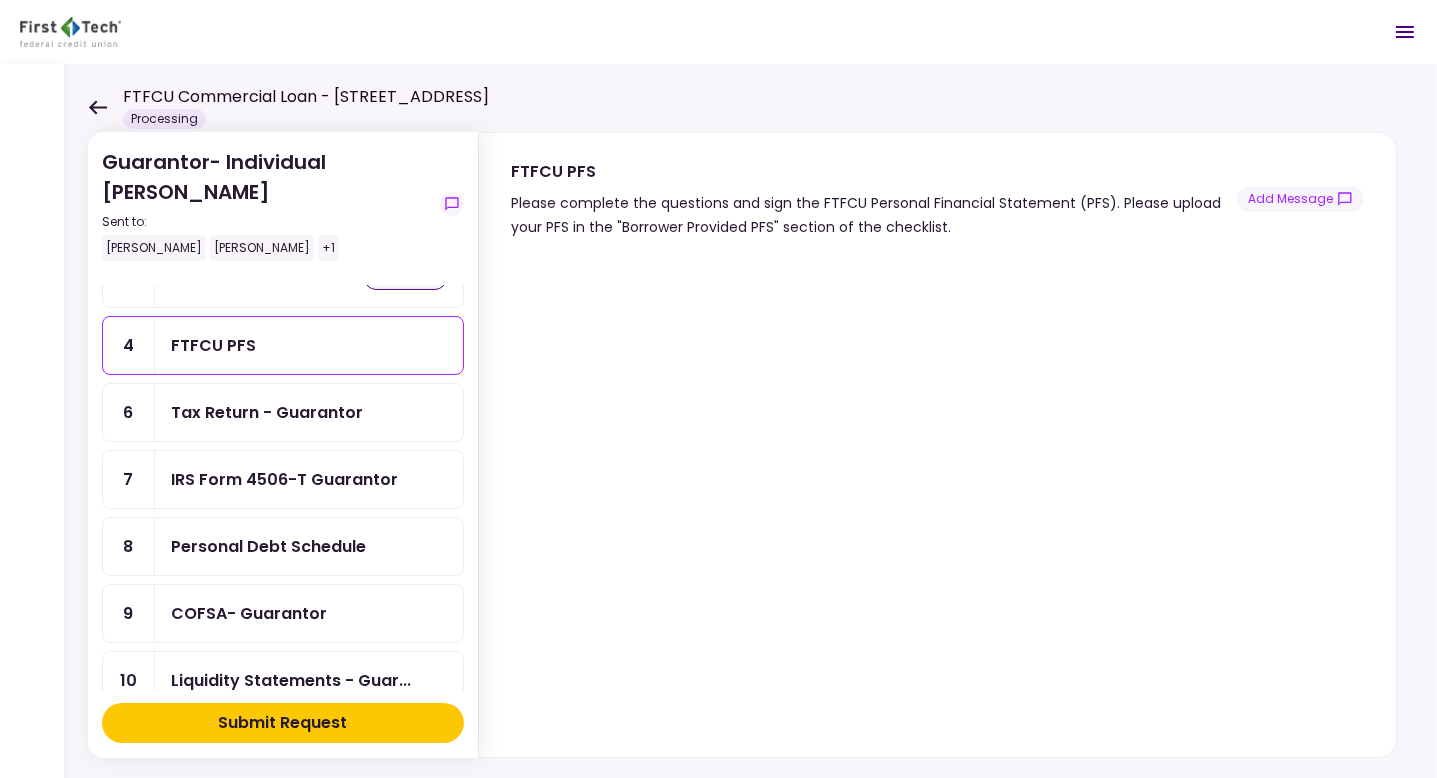click on "Submit Request" at bounding box center [283, 723] 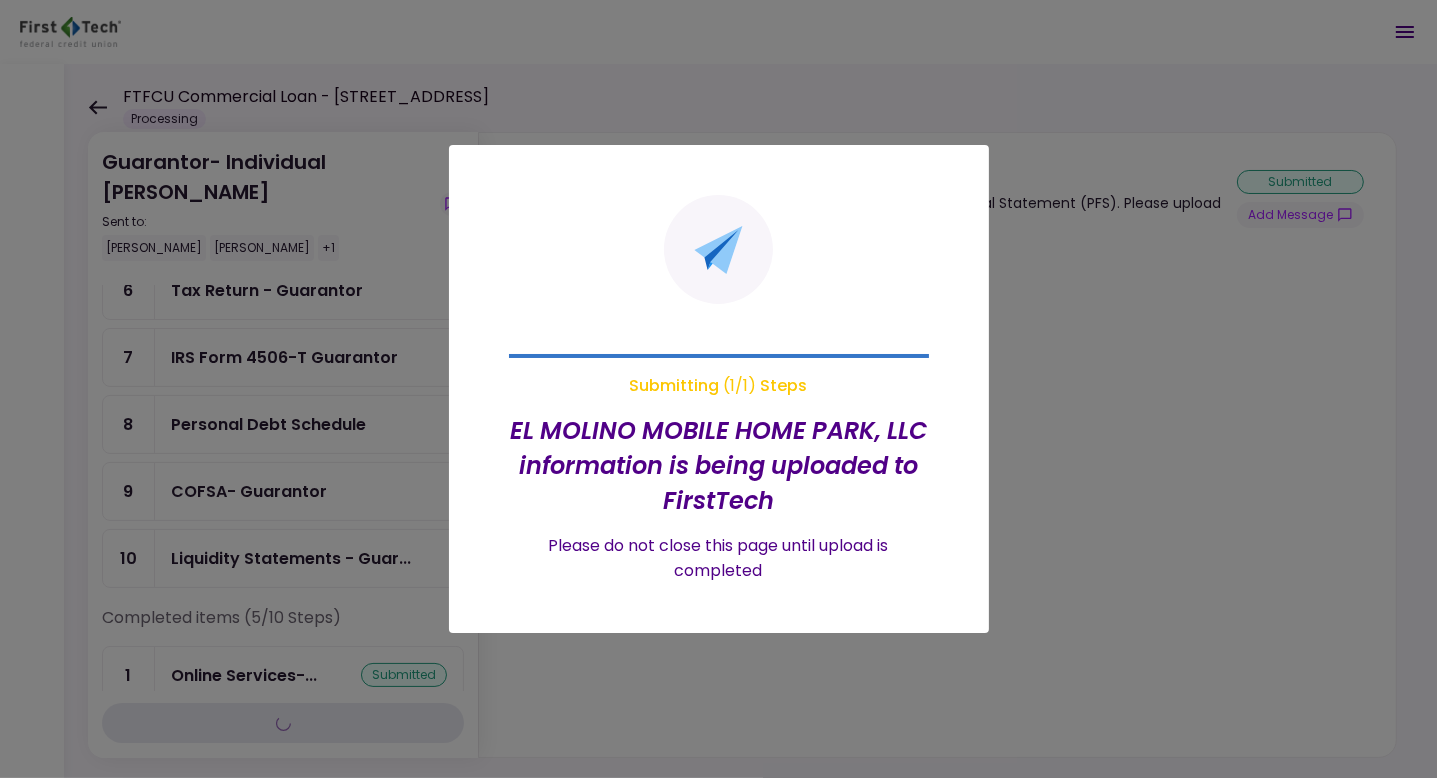 scroll, scrollTop: 0, scrollLeft: 0, axis: both 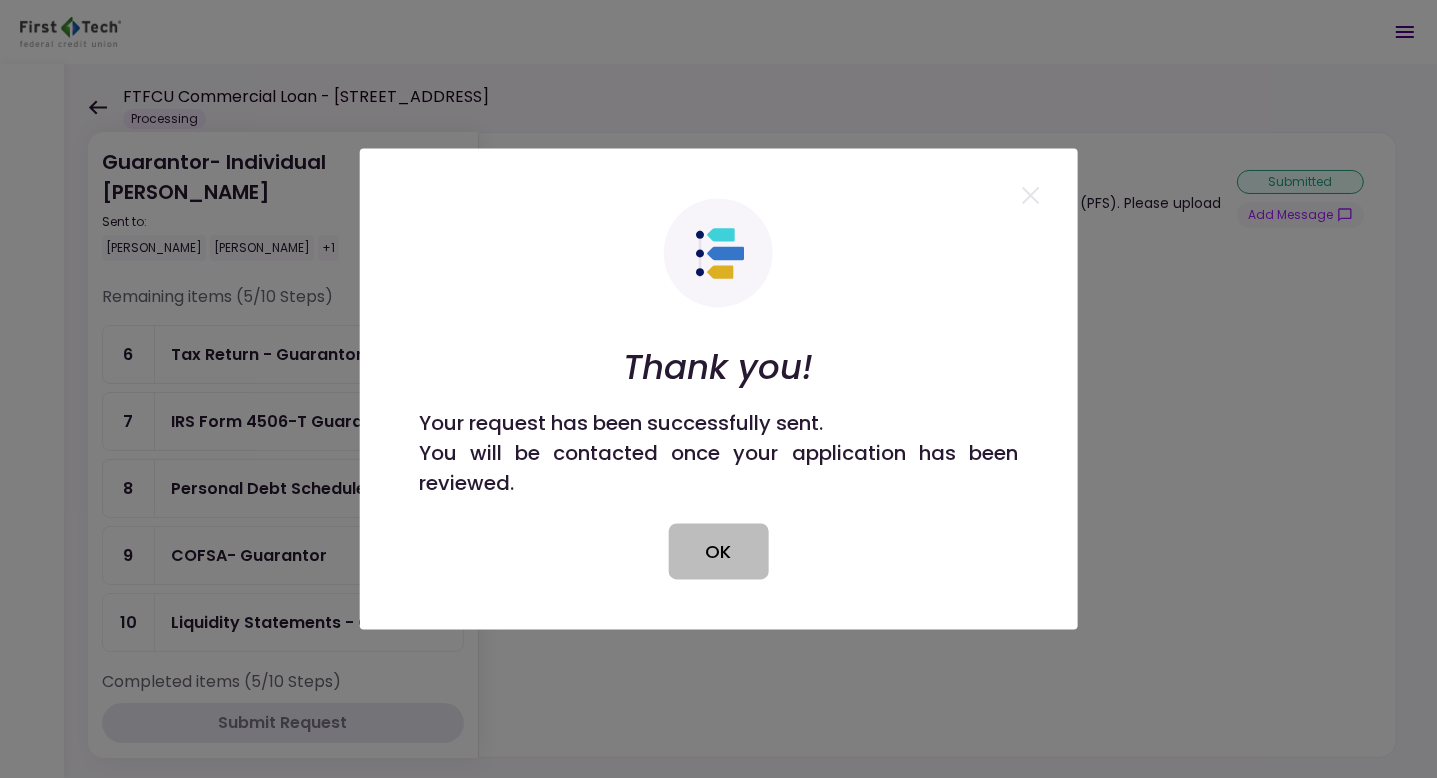 click on "OK" at bounding box center (719, 552) 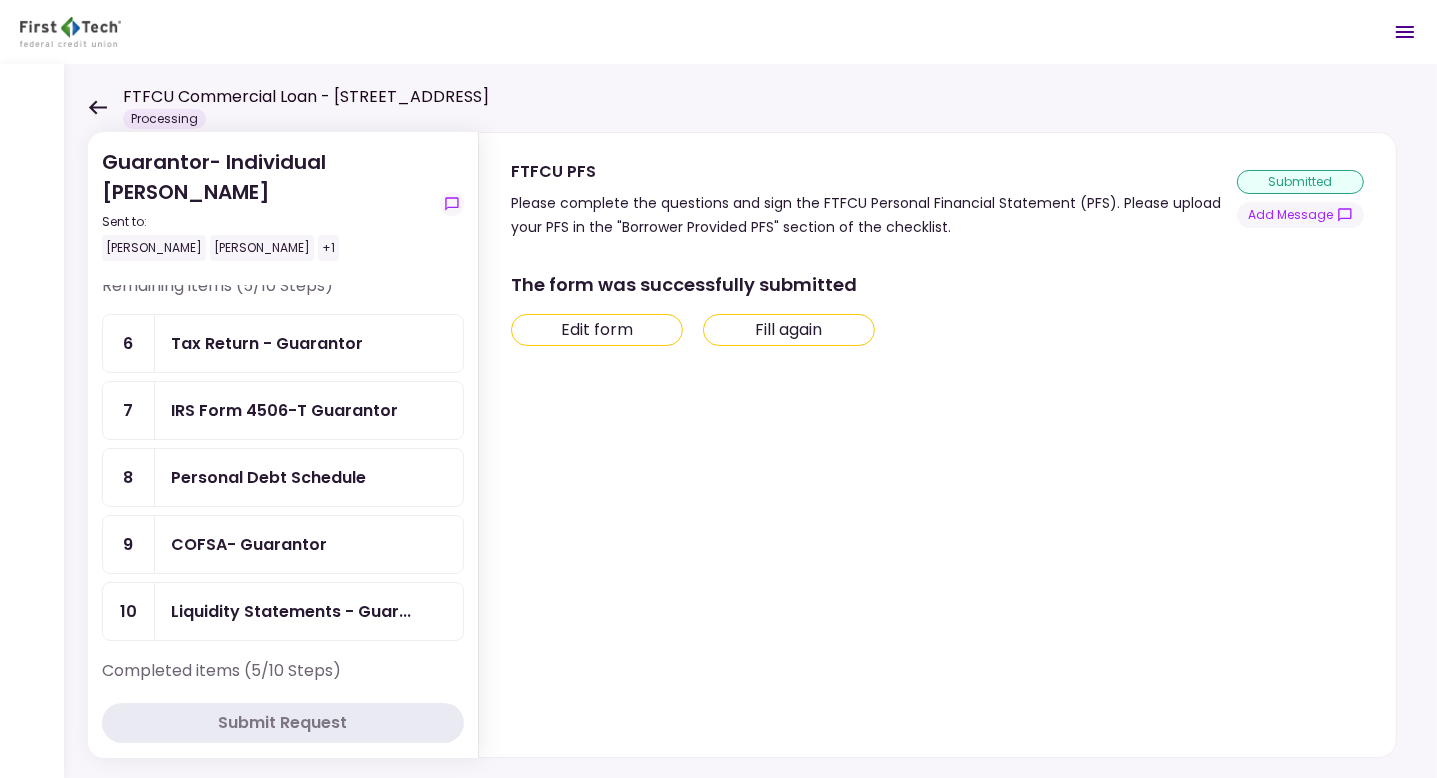 scroll, scrollTop: 0, scrollLeft: 0, axis: both 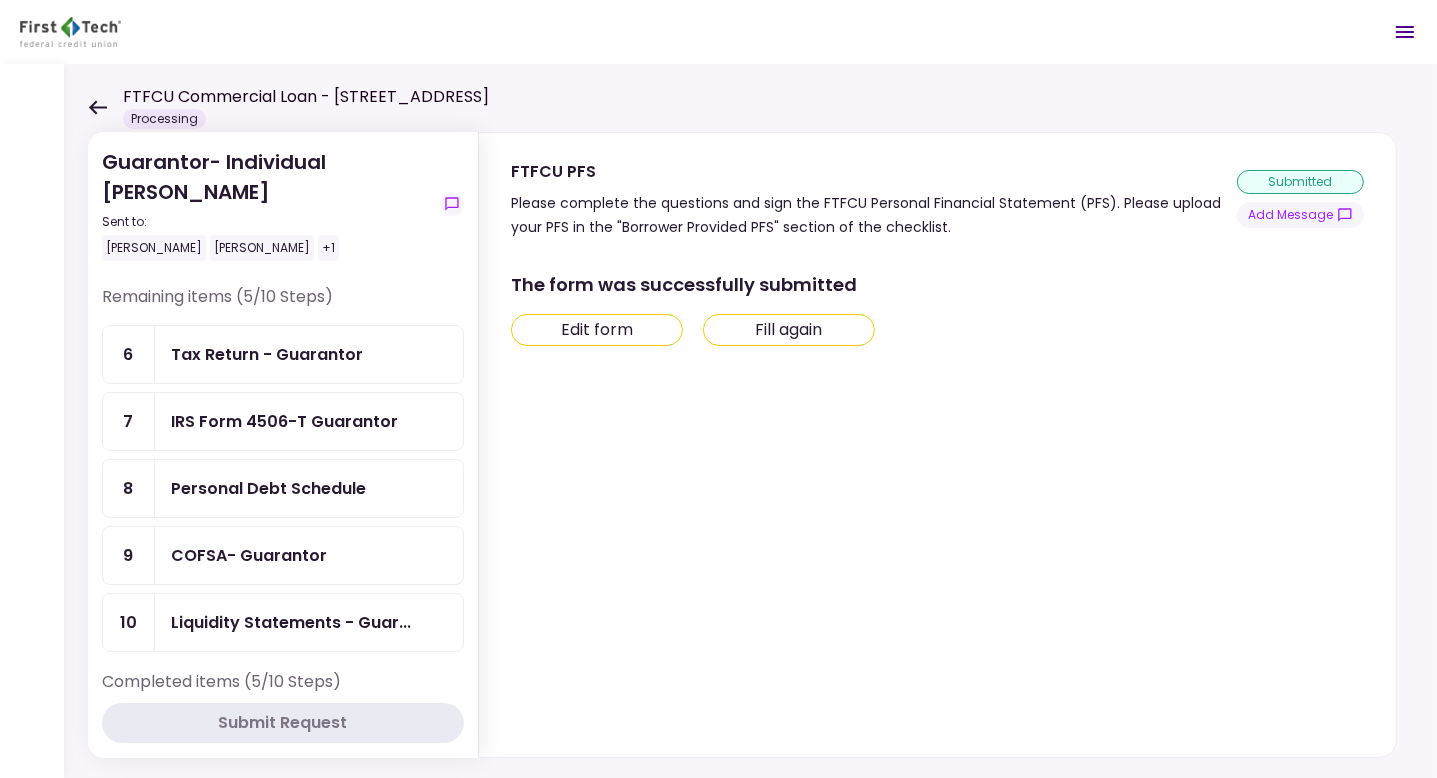 click on "IRS Form 4506-T Guarantor" at bounding box center [284, 421] 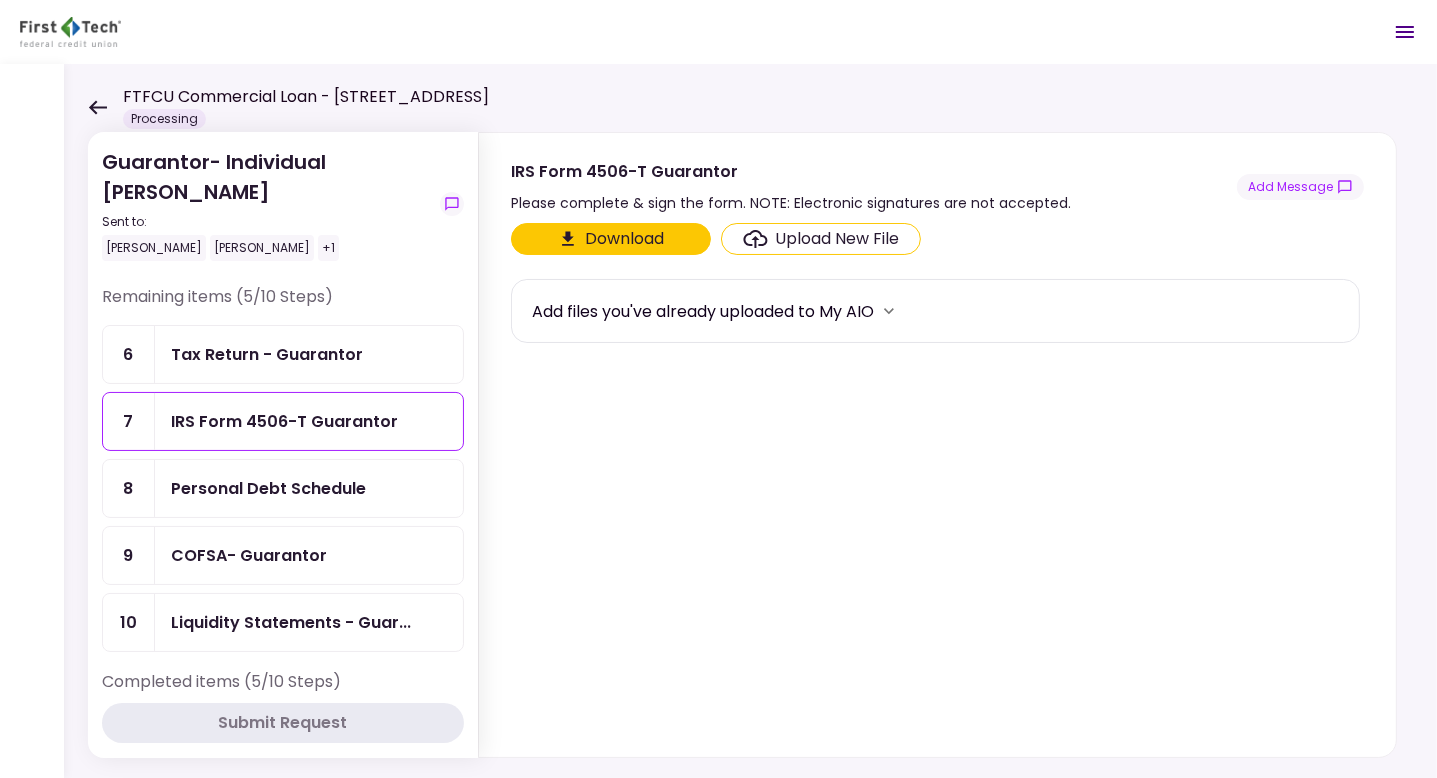 click on "Tax Return - Guarantor" at bounding box center [267, 354] 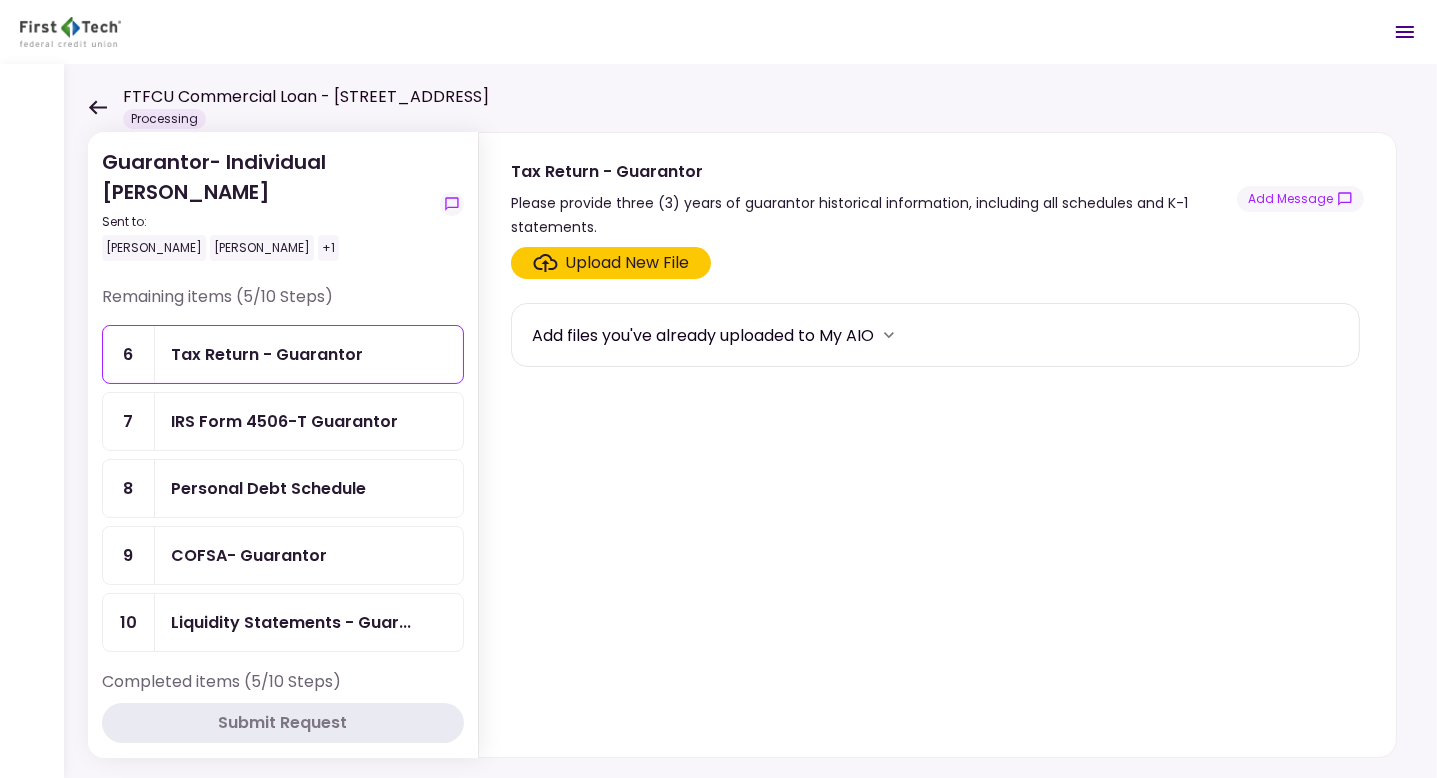 click on "Tax Return - Guarantor" at bounding box center (267, 354) 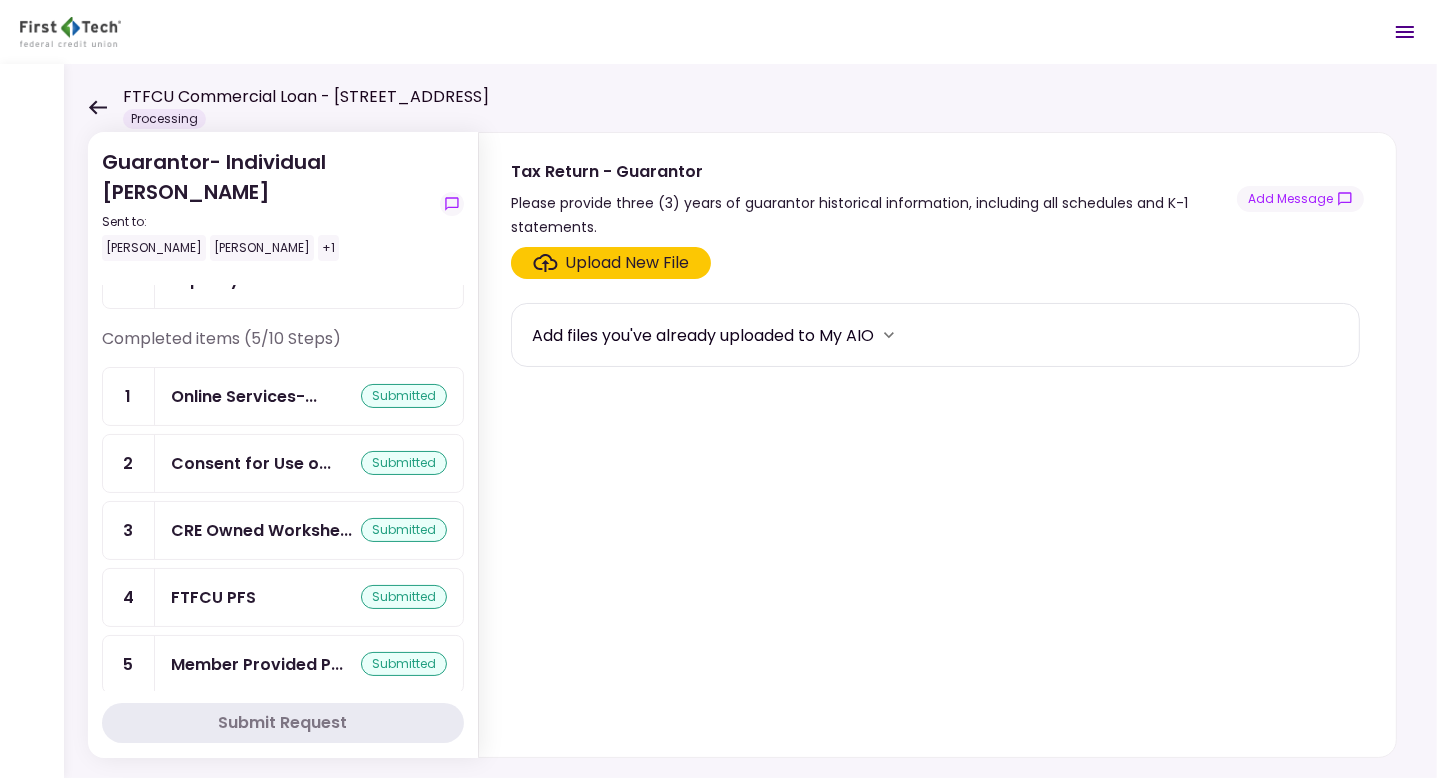 scroll, scrollTop: 398, scrollLeft: 0, axis: vertical 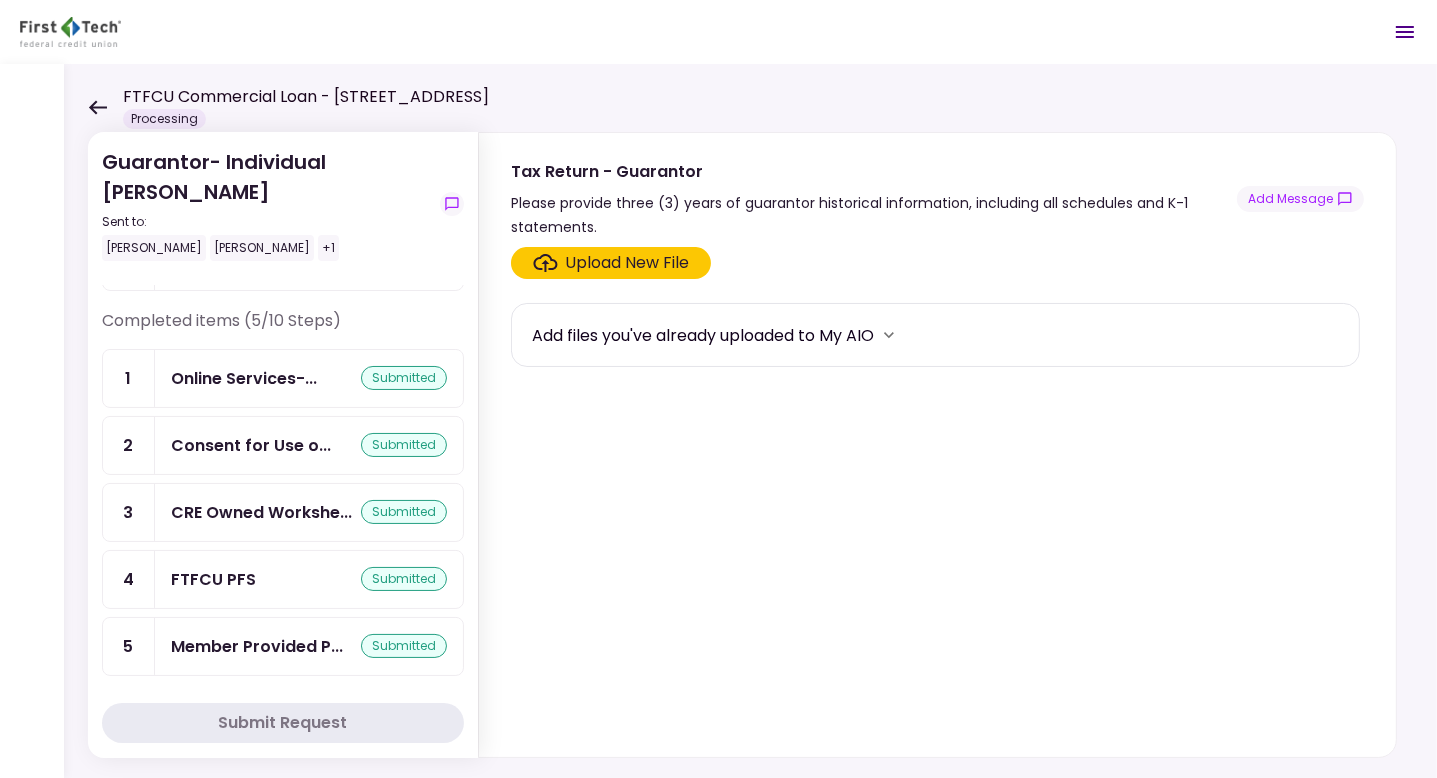 click on "submitted" at bounding box center [404, 579] 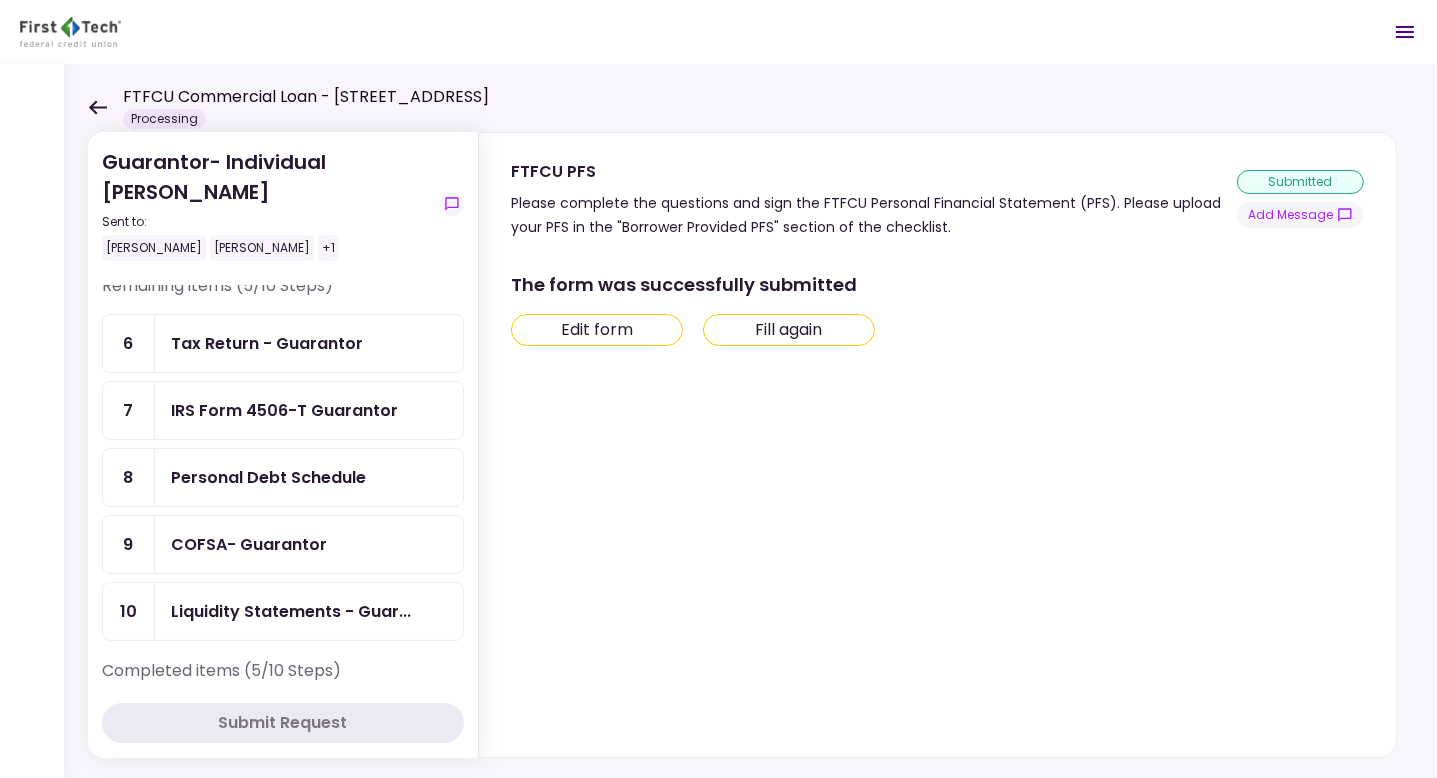 scroll, scrollTop: 0, scrollLeft: 0, axis: both 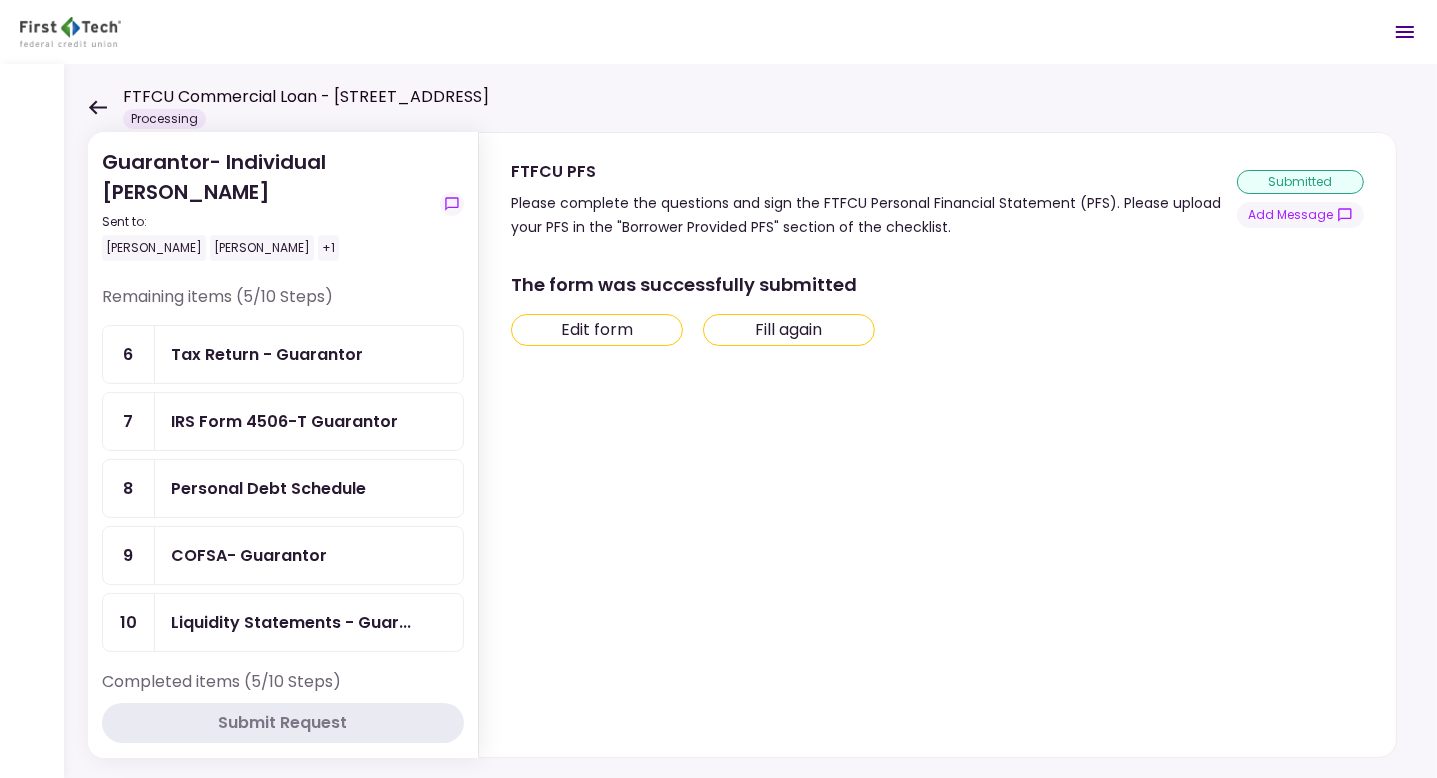 click on "Tax Return - Guarantor" at bounding box center (267, 354) 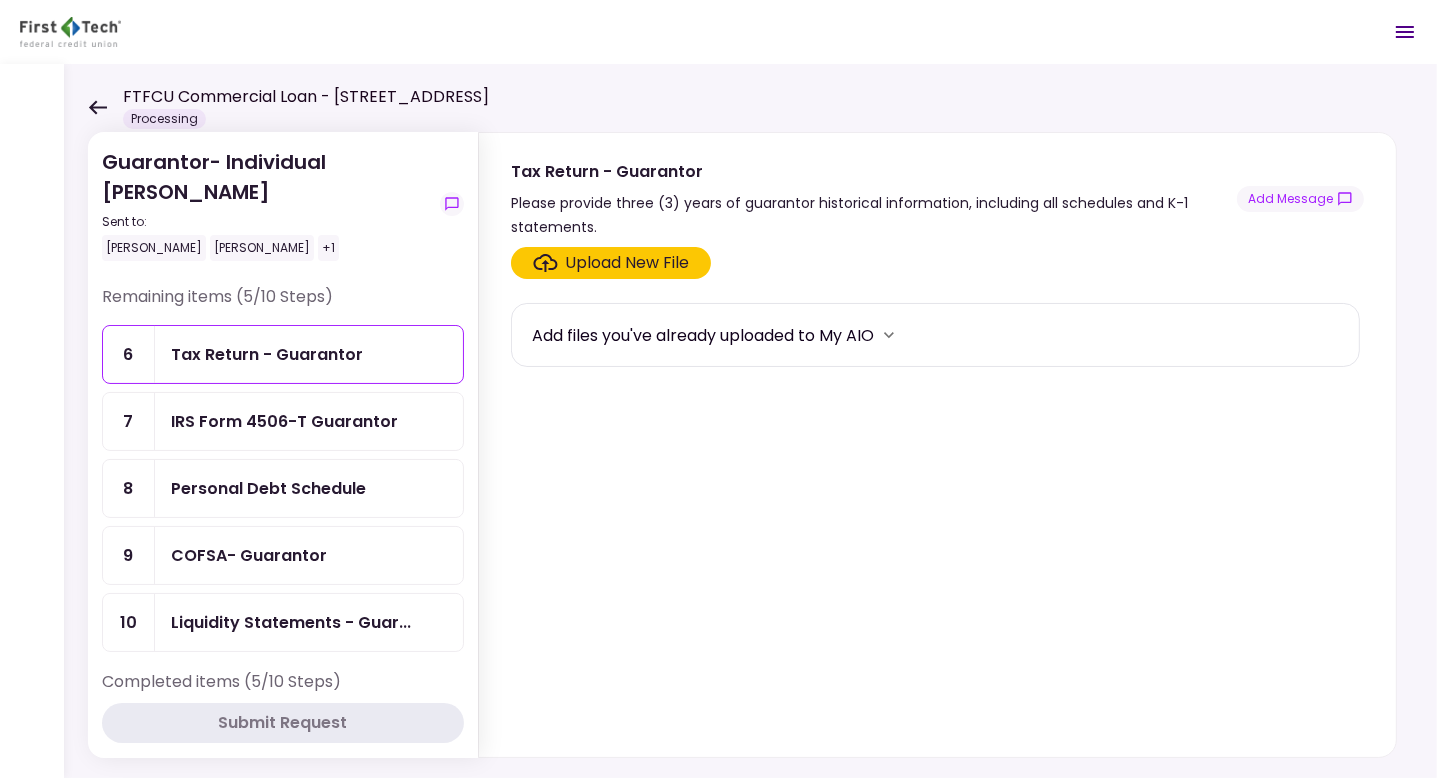 click on "Upload New File" at bounding box center (628, 263) 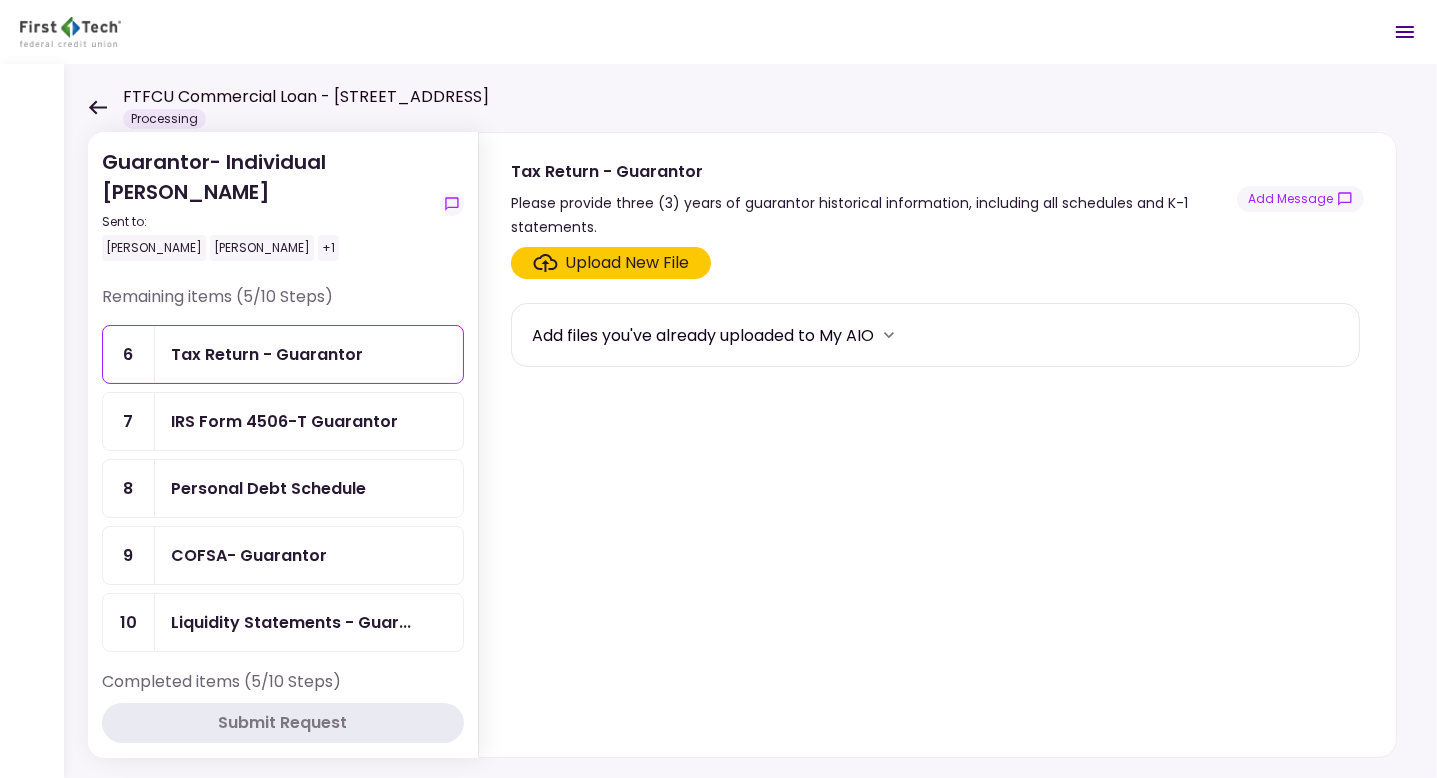 click on "Add files you've already uploaded to My AIO" at bounding box center (703, 335) 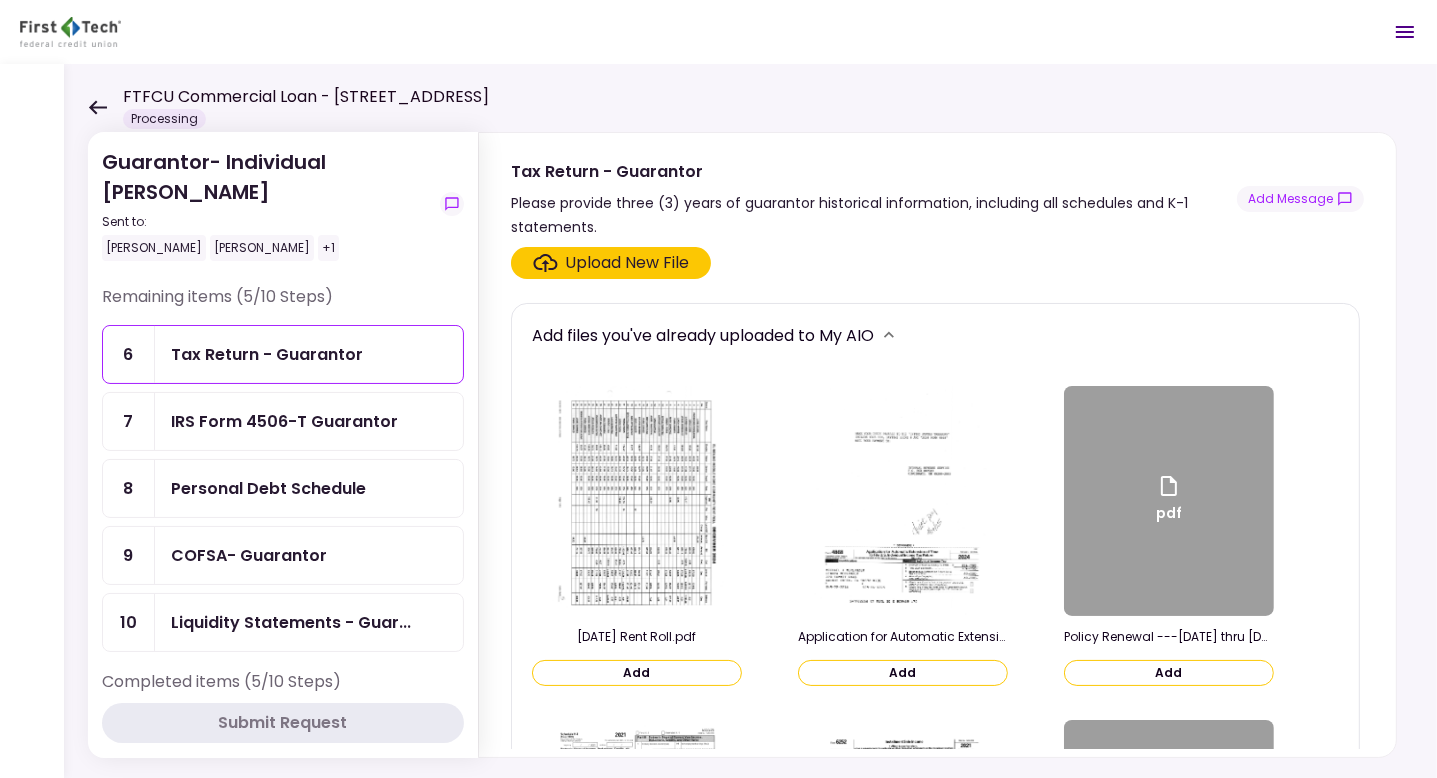 click on "Add files you've already uploaded to My AIO [DATE] Rent Roll.pdf Add Application for Automatic Extension of Time ---IRS Form 4868 ---CA form 3519.pdf Add pdf Policy Renewal ---[DATE] thru [DATE] .pdf----[DATE] 20251112.pdf Add 2021  ALL KI'S --Sky & Grammercy & [PERSON_NAME]'s.pdf Add 2021 IRS PERSONAL TAXES 1040 & SCHEDULES   FILE 2 OF 2.pdf Add pdf 2021 IRS PERSONAL TAXES 1040 & SCHEDULES   FILE 1 OF 2.pdf Add 2022  Skylark K1--[PERSON_NAME]   --FEDERAL.pdf Add pdf K1  COMPLETE  2022   Skylark & Grammercy & Menlo Gate 11--12--17.pdf Add Federal --IRS 1040   2022 --complete File 2 of 2.pdf Add pdf Federal --IRS 1040   2022 --complete File 1 of 2.pdf Add pdf Skylark 2023  --Partnership Return --Form 1065---No Password.pdf Add pdf K1  2023  COMPLETE --Skylark & Grammercy & Menlo Gate.pdf Add pdf 1040 SCHEDULES---1040 TAX RETURNS.pdf Add pdf 1040 FORMS ---1040 TAX RETURNS ---2023.pdf Add EIN LETTER.pdf Add pdf Articles Of Organization.pdf Add Schedule of Real Estate 2025.pdf Add" at bounding box center [935, 1338] 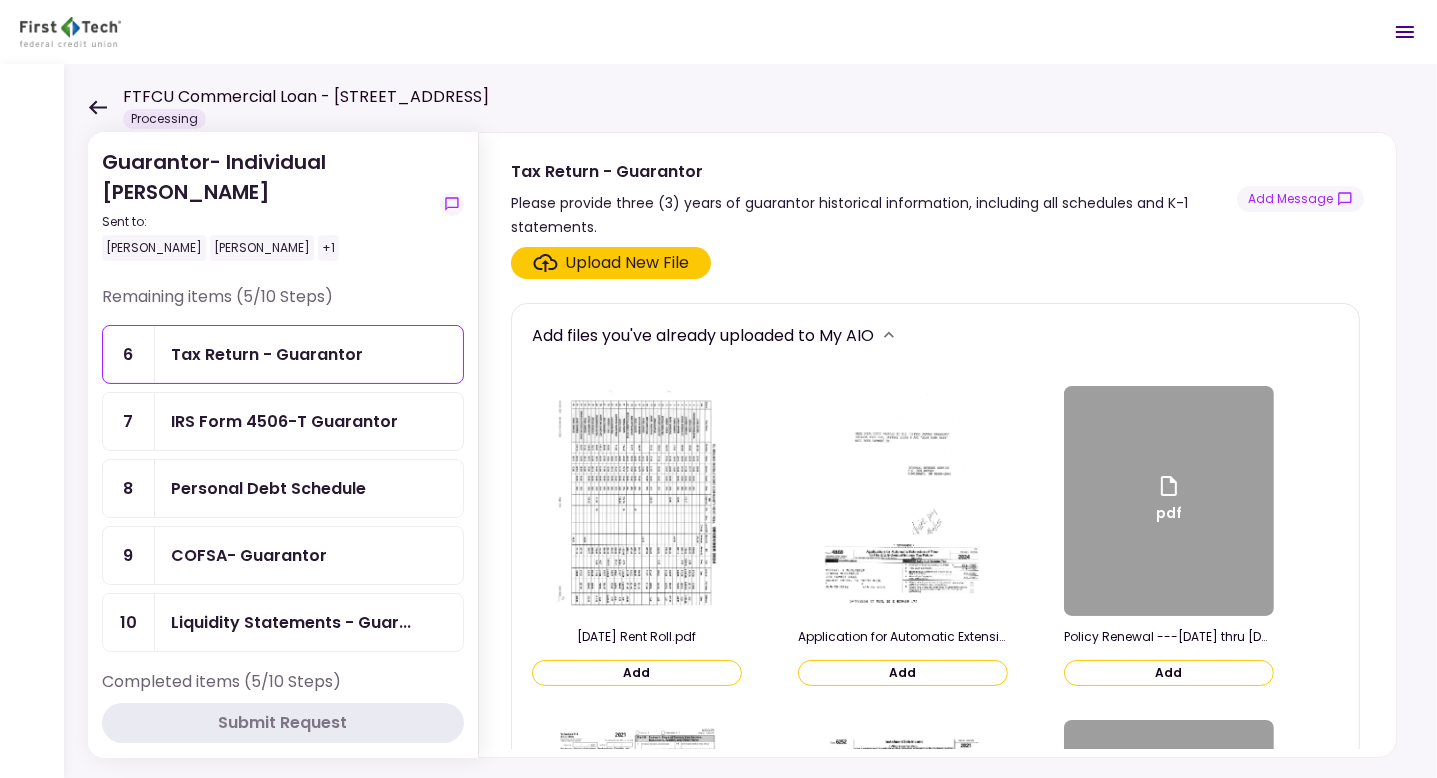 drag, startPoint x: 1351, startPoint y: 311, endPoint x: 1344, endPoint y: 340, distance: 29.832869 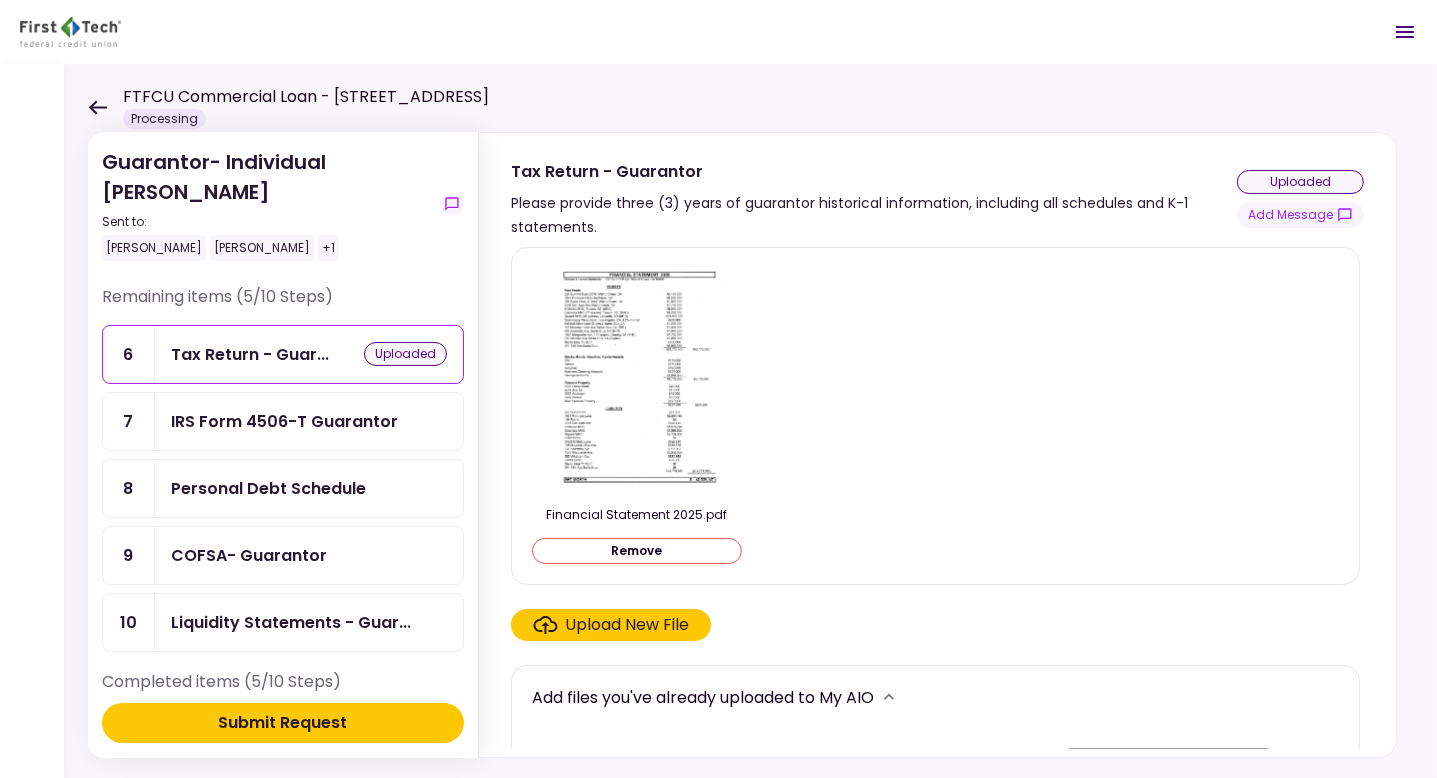 click on "Submit Request" at bounding box center [283, 723] 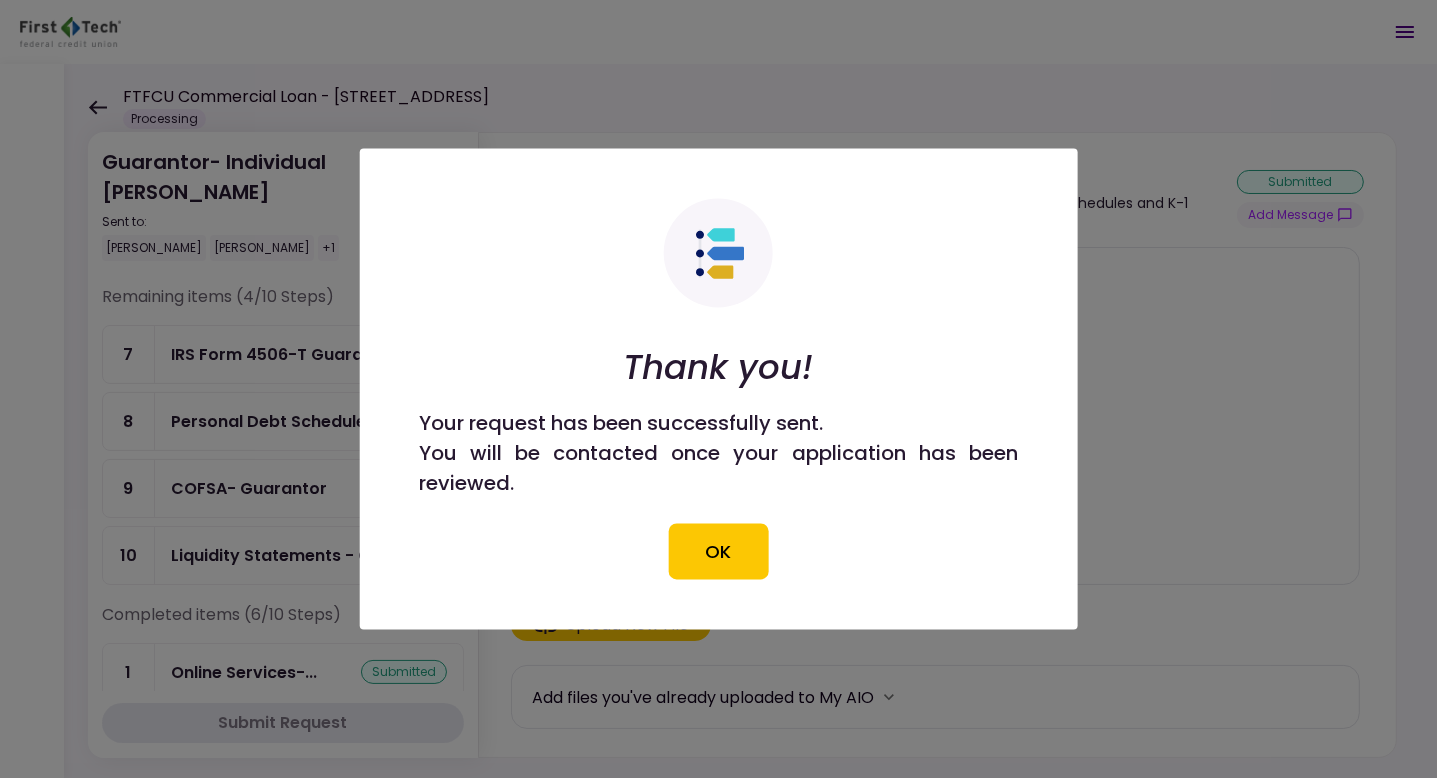 click on "OK" at bounding box center (719, 552) 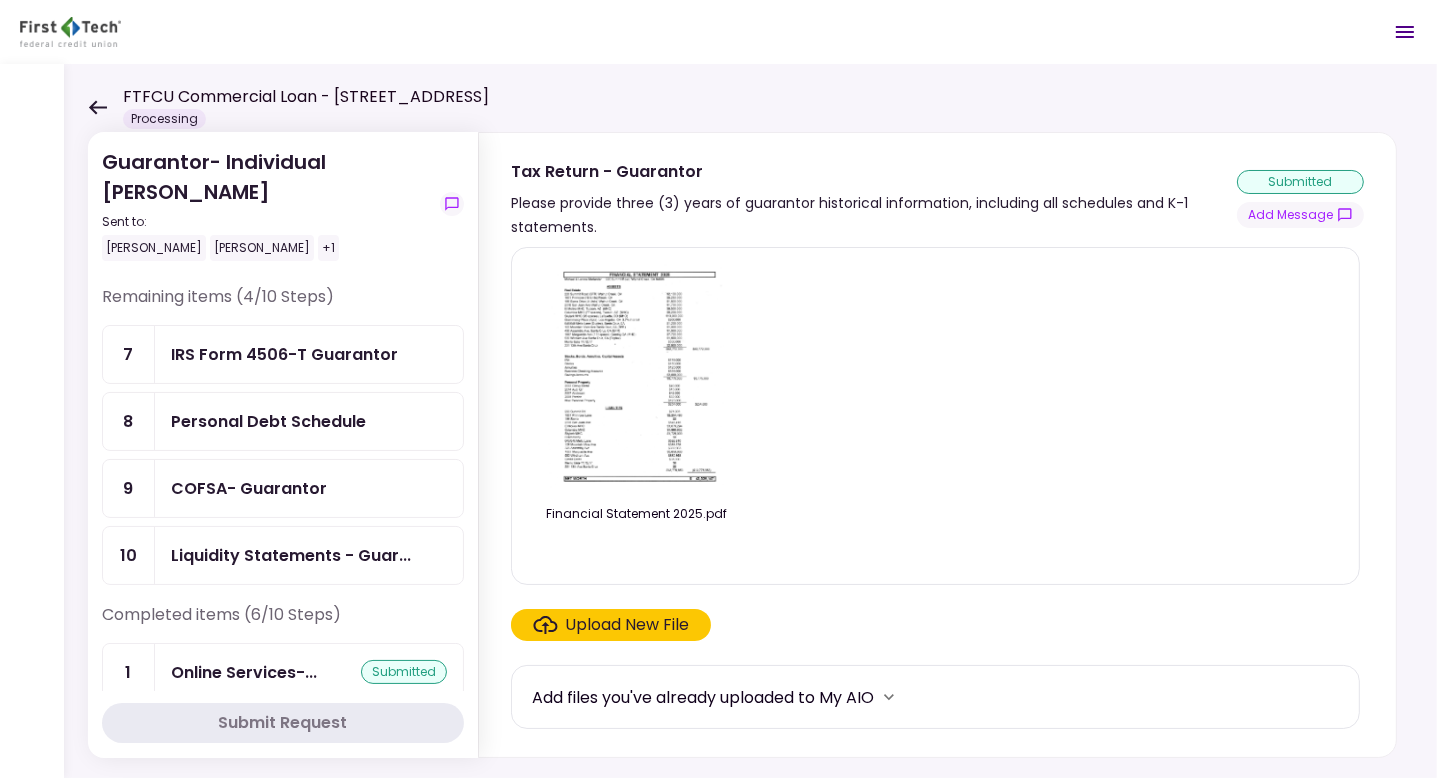 click on "IRS Form 4506-T Guarantor" at bounding box center (284, 354) 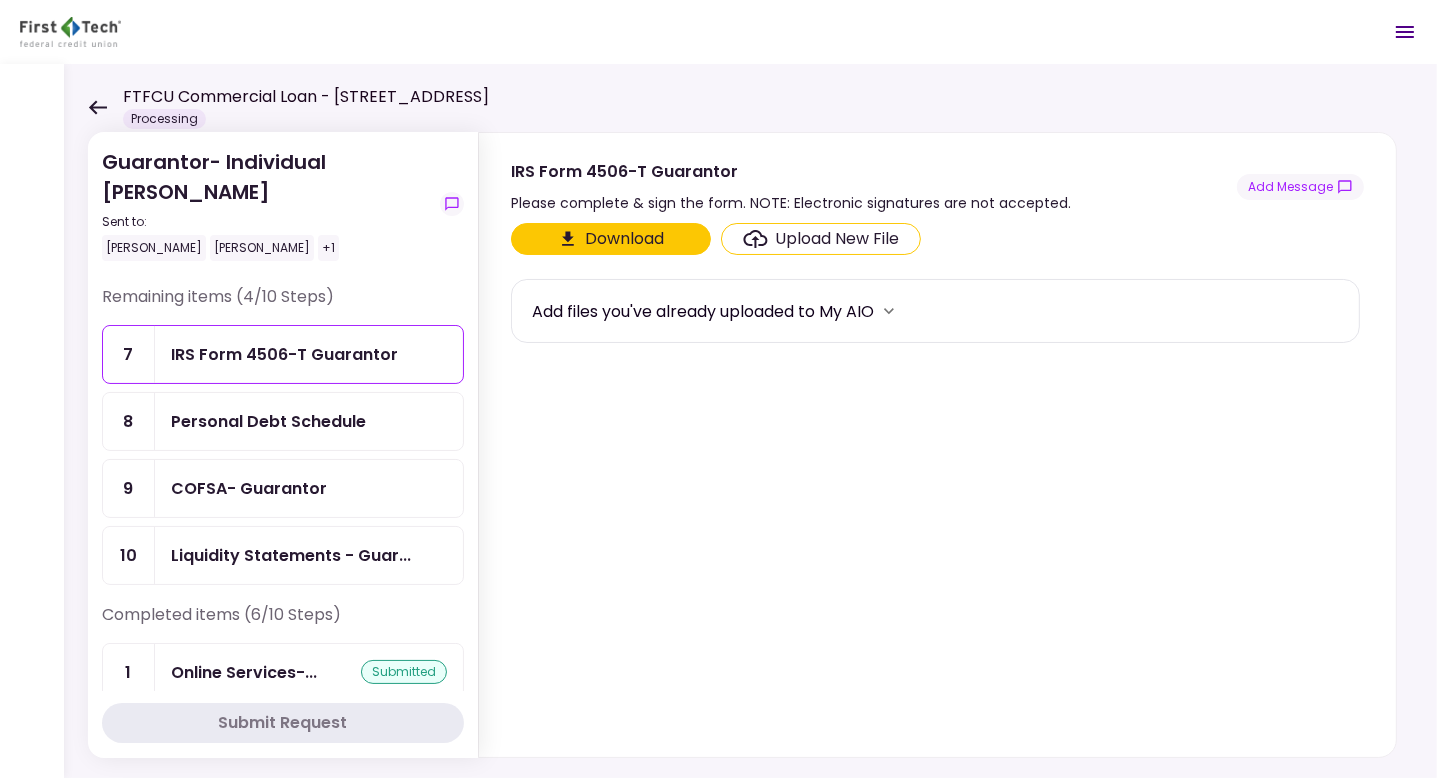 click on "Download" at bounding box center [611, 239] 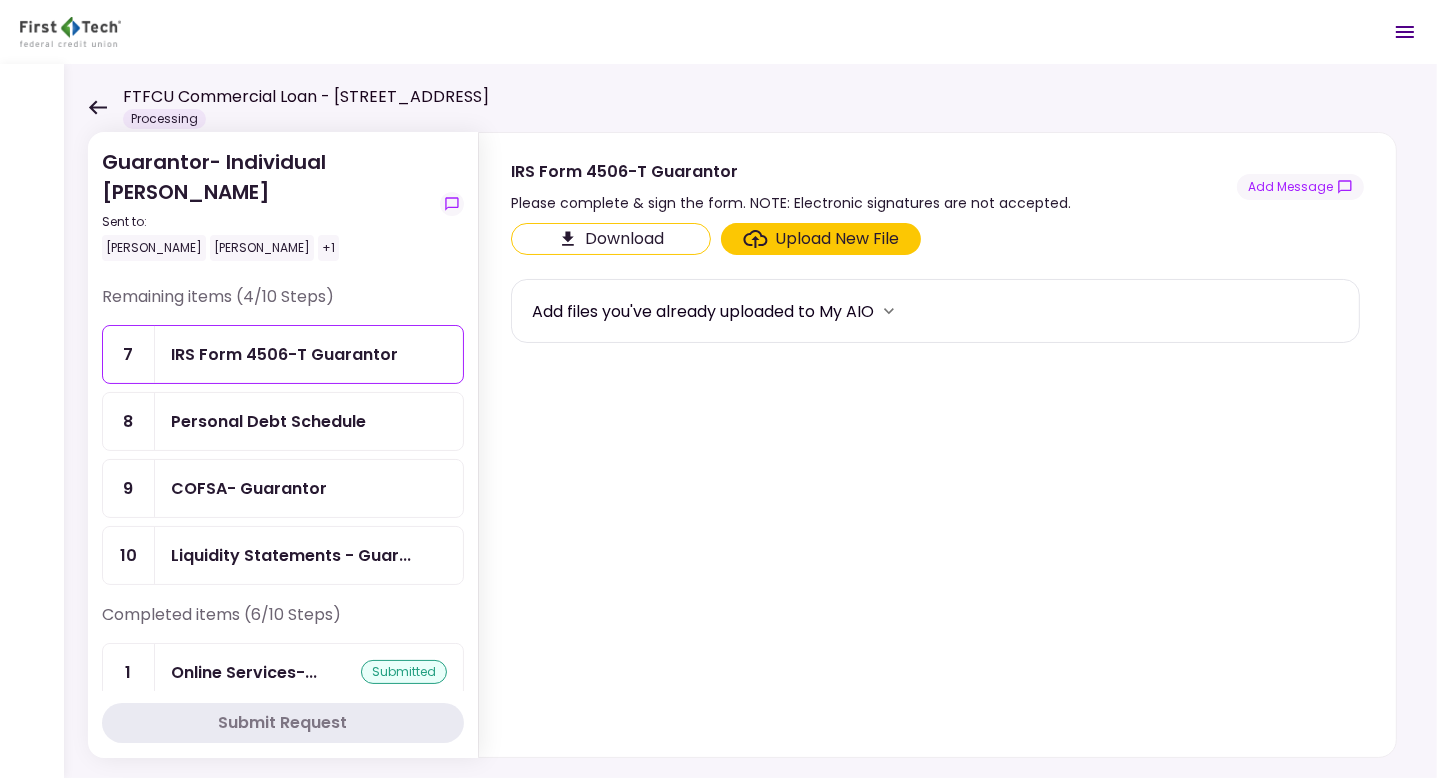 click on "Upload New File" at bounding box center (838, 239) 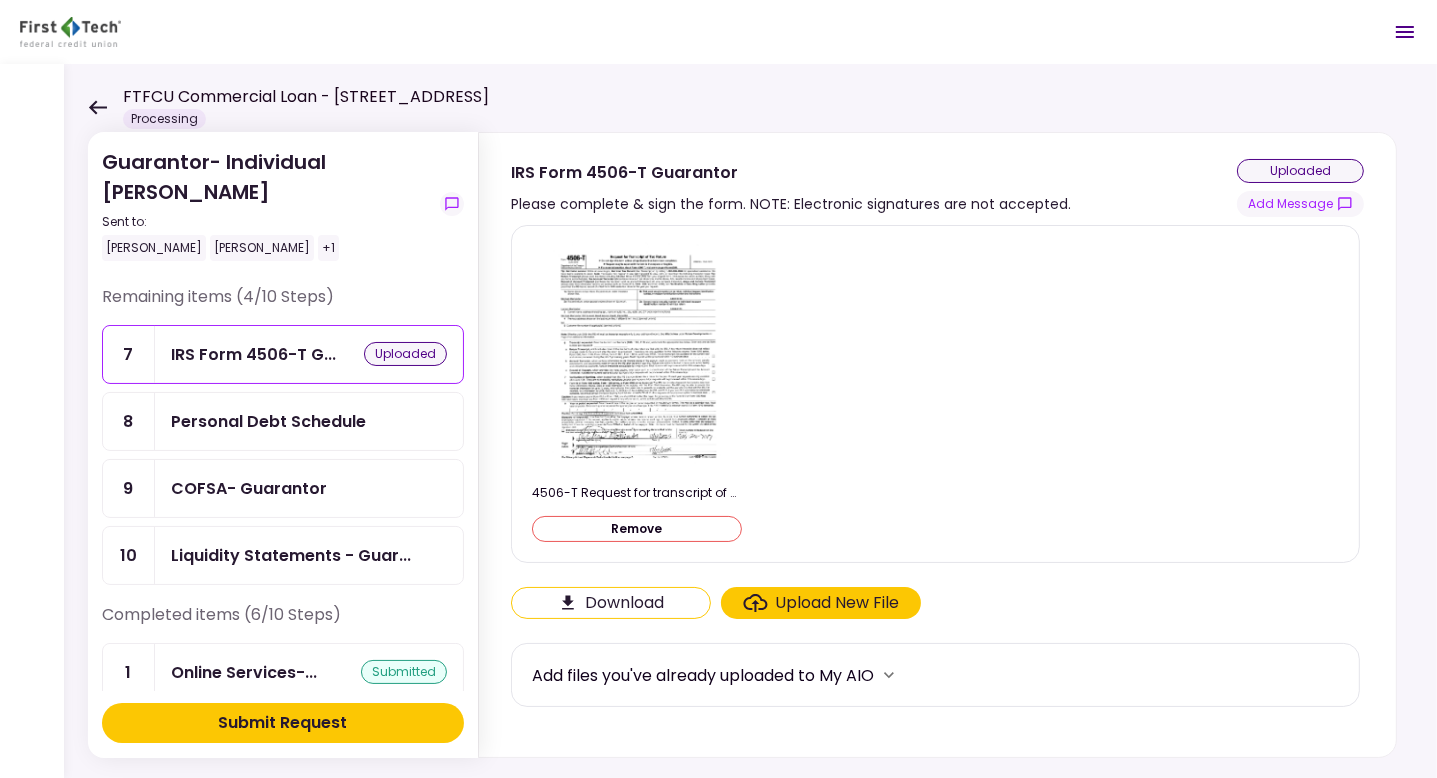 click on "Submit Request" at bounding box center [283, 723] 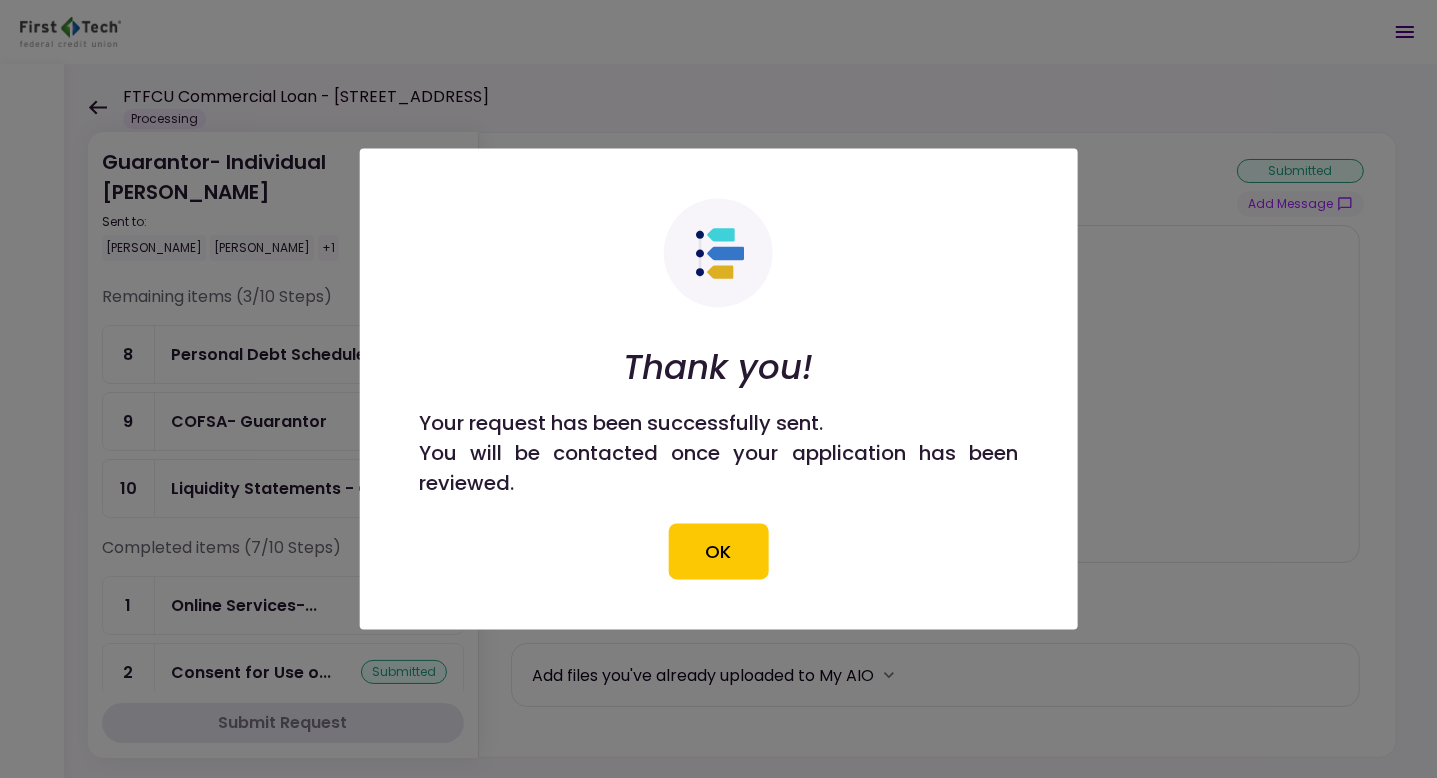 click on "OK" at bounding box center [719, 552] 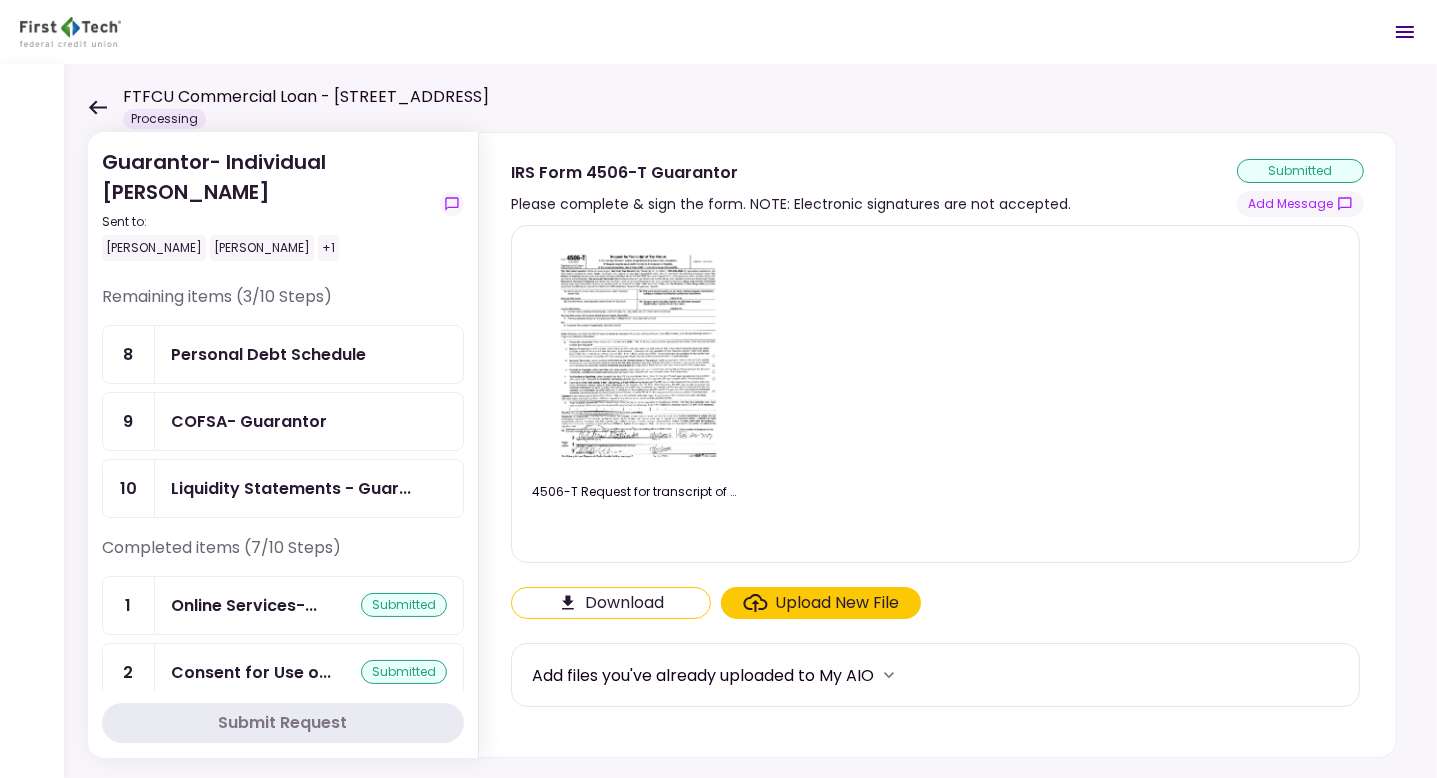 click on "Personal Debt Schedule" at bounding box center (268, 354) 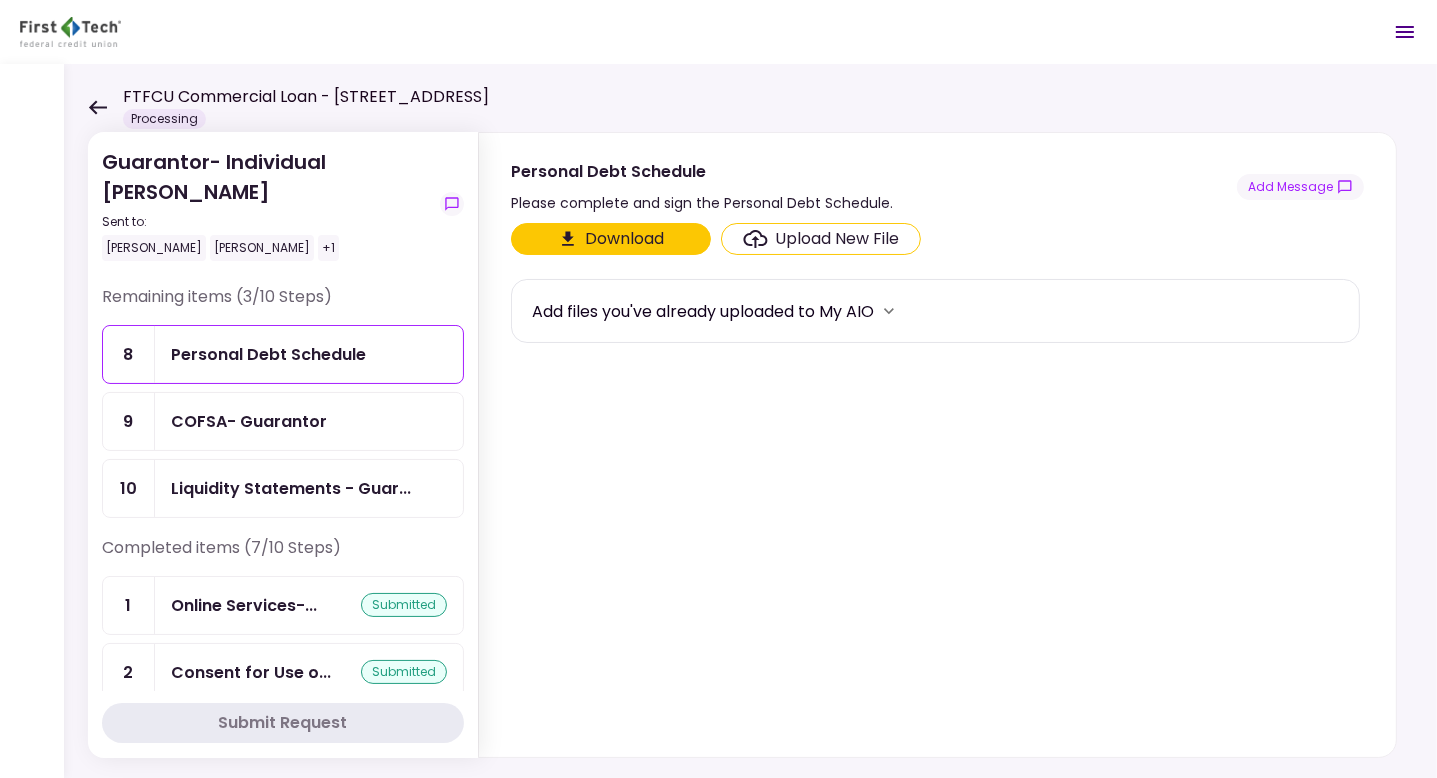 click on "Download" at bounding box center [611, 239] 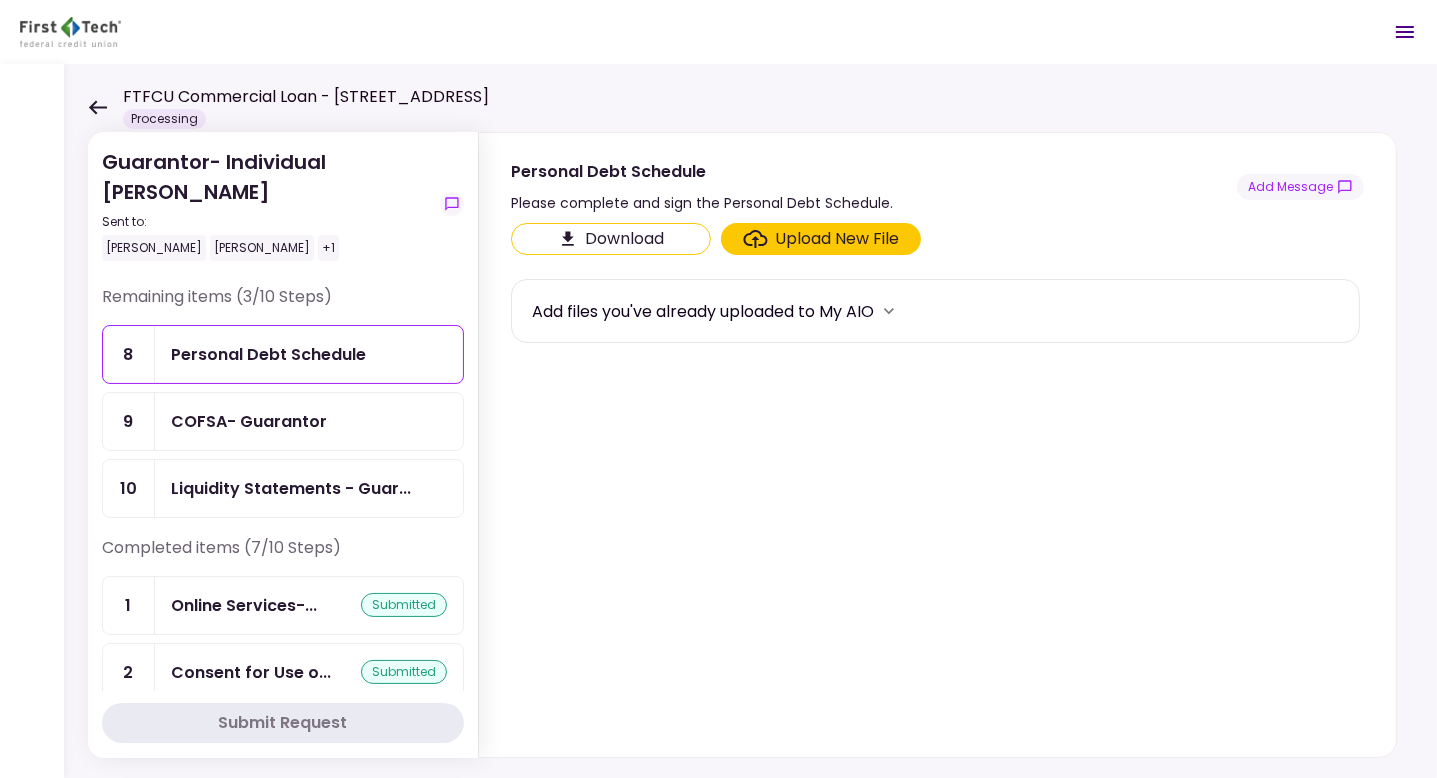 click on "Personal Debt Schedule" at bounding box center [268, 354] 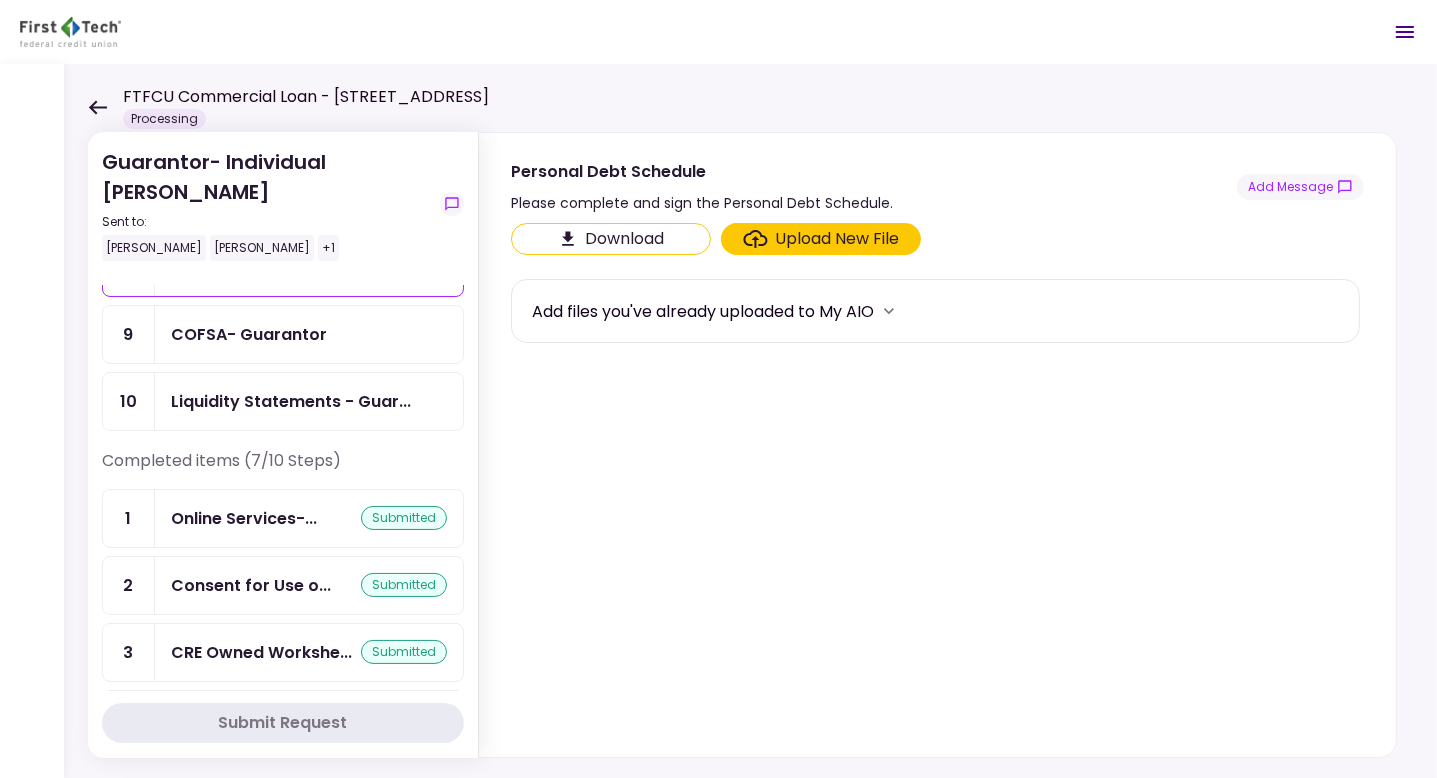 scroll, scrollTop: 0, scrollLeft: 0, axis: both 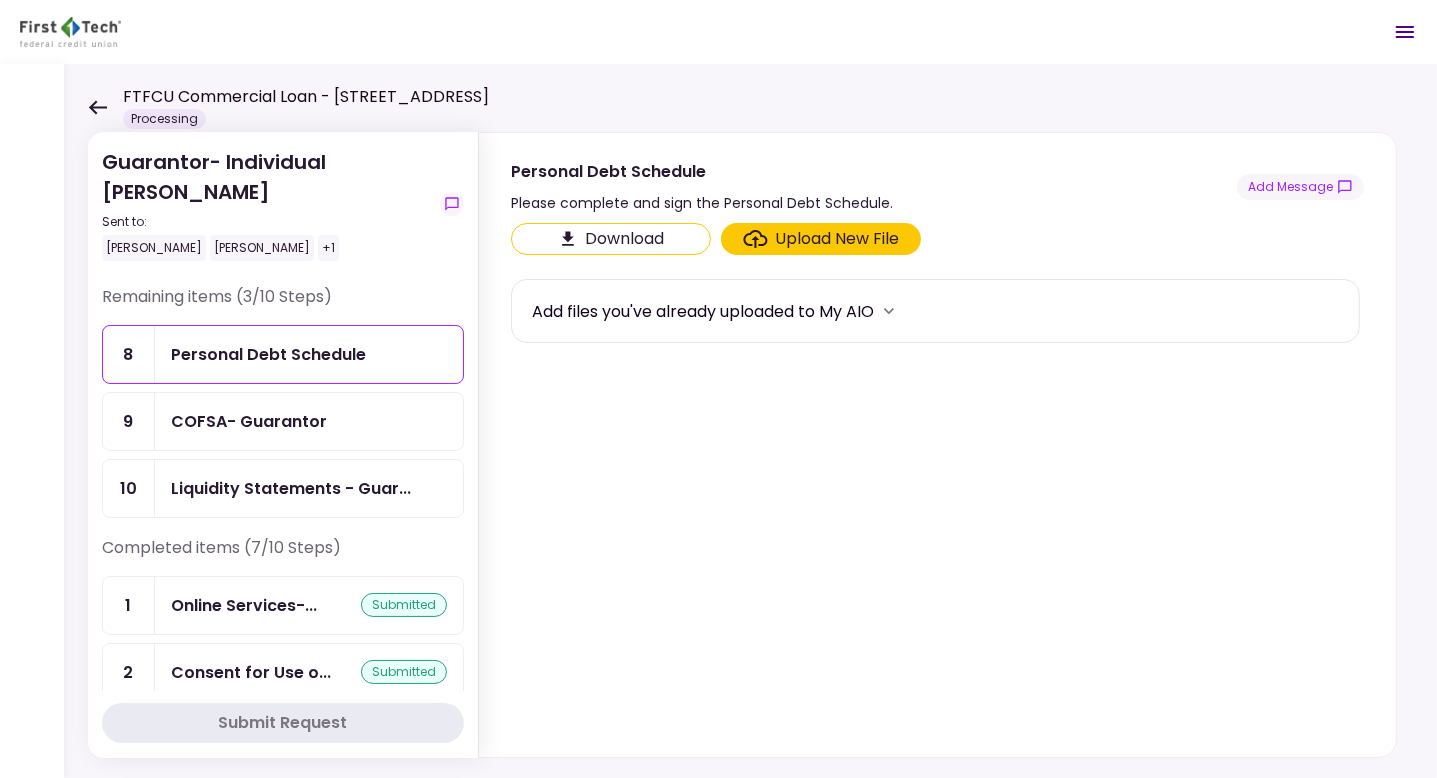 click on "Download" at bounding box center [611, 239] 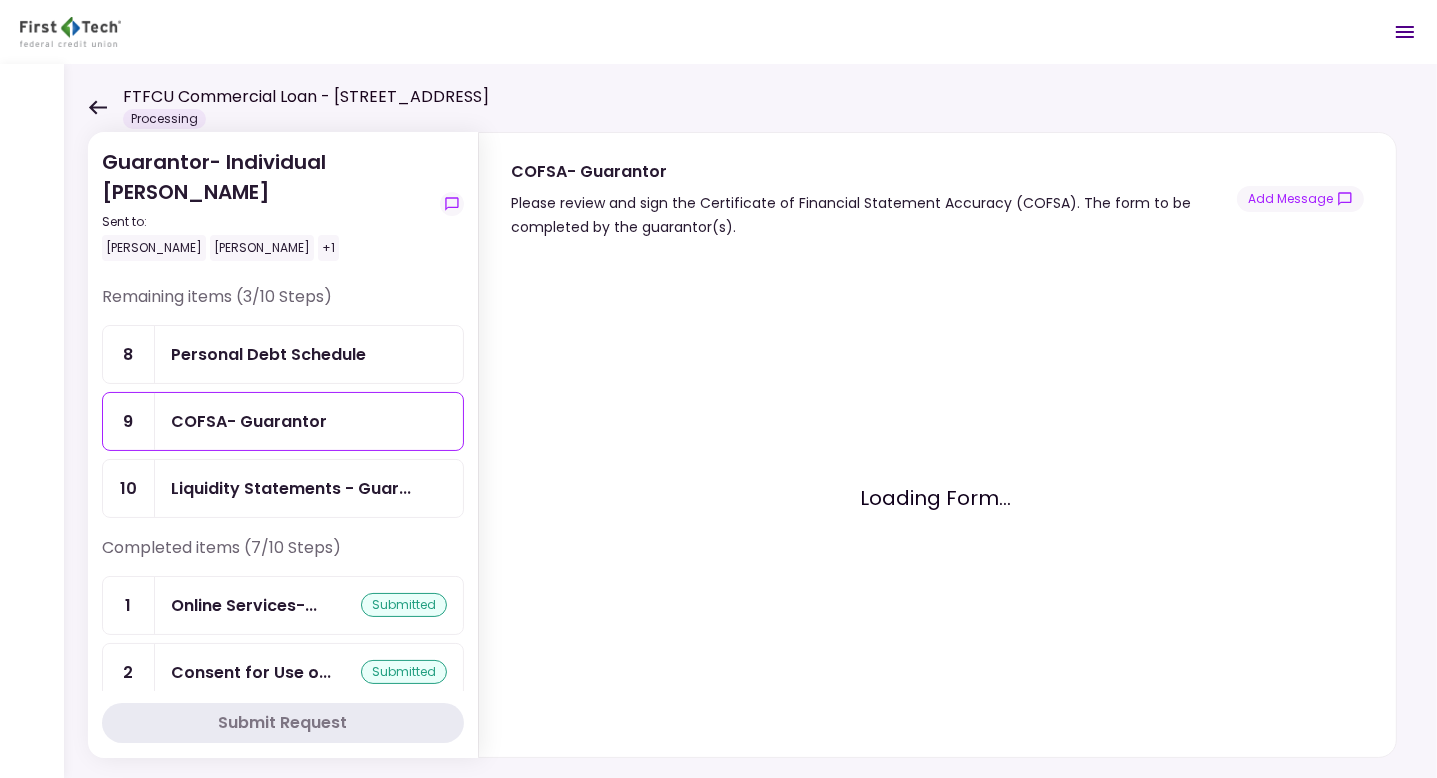 click on "COFSA- Guarantor" at bounding box center (249, 421) 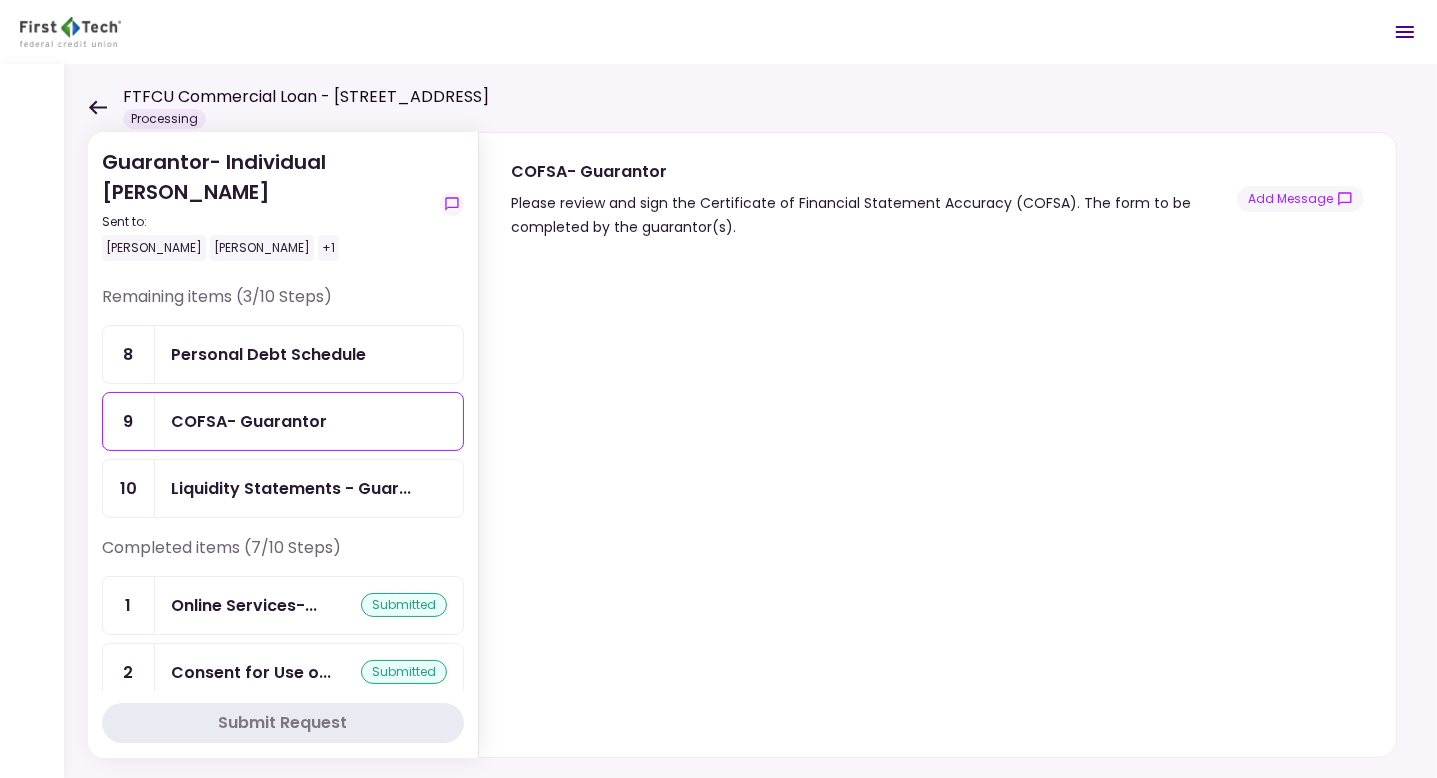 drag, startPoint x: 1345, startPoint y: 335, endPoint x: 1362, endPoint y: 654, distance: 319.45267 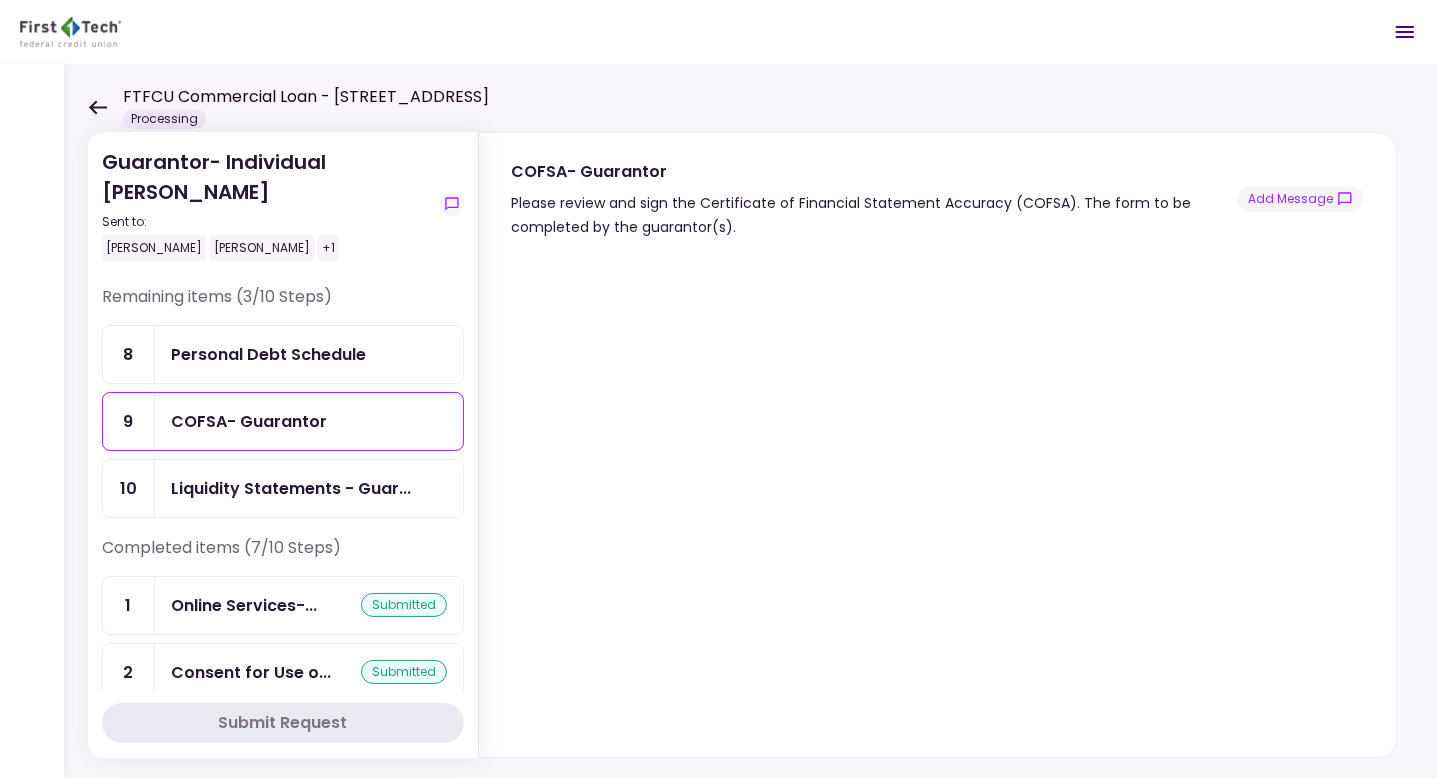 click at bounding box center (937, 498) 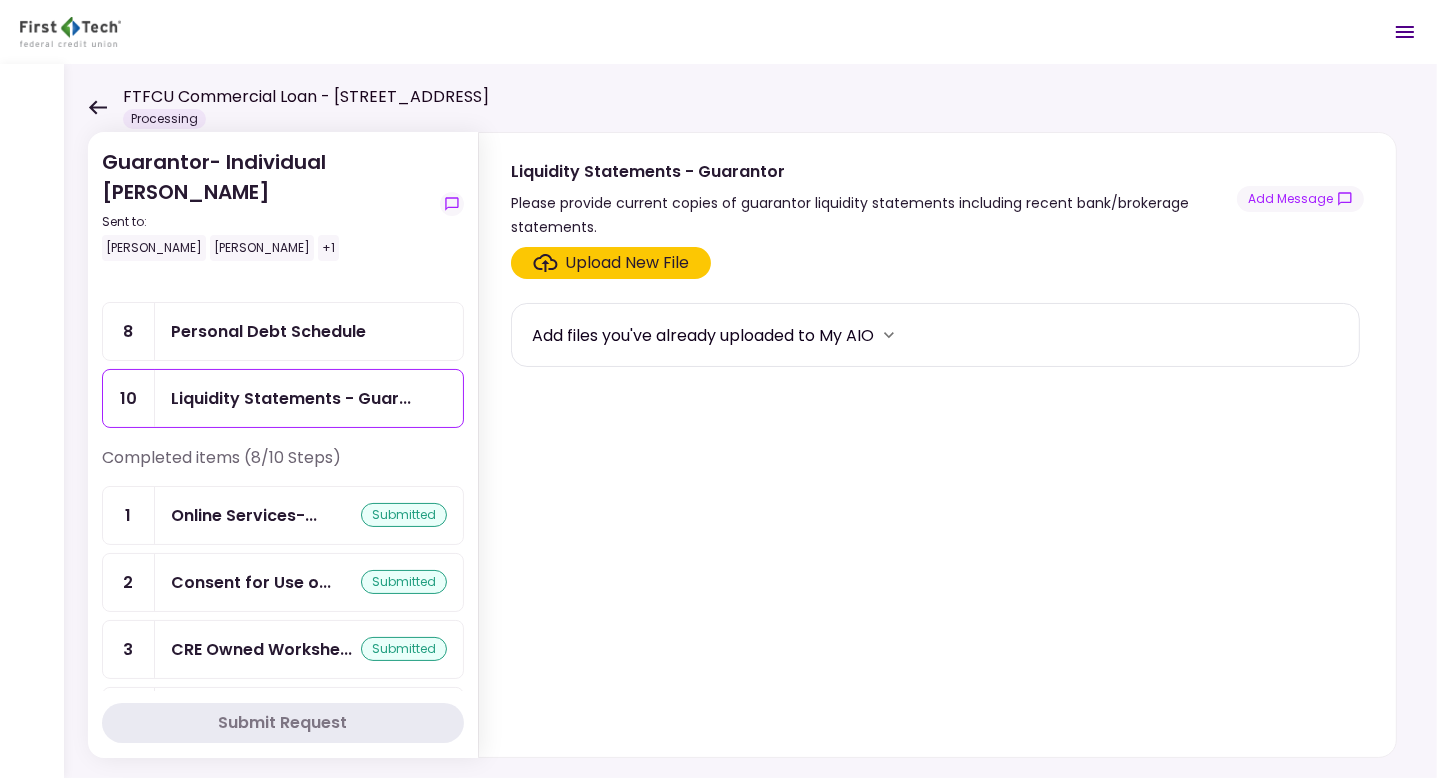 scroll, scrollTop: 0, scrollLeft: 0, axis: both 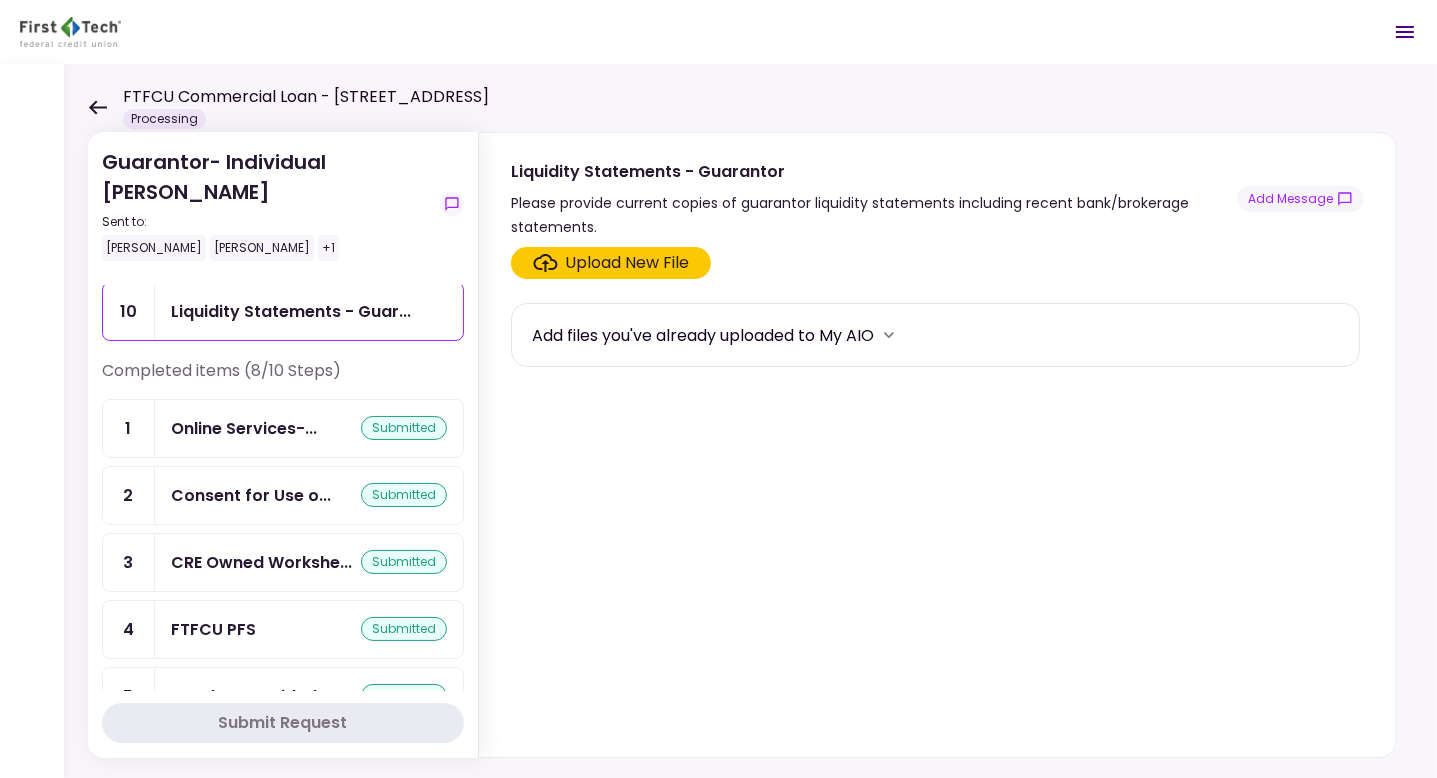 click on "submitted" at bounding box center (404, 428) 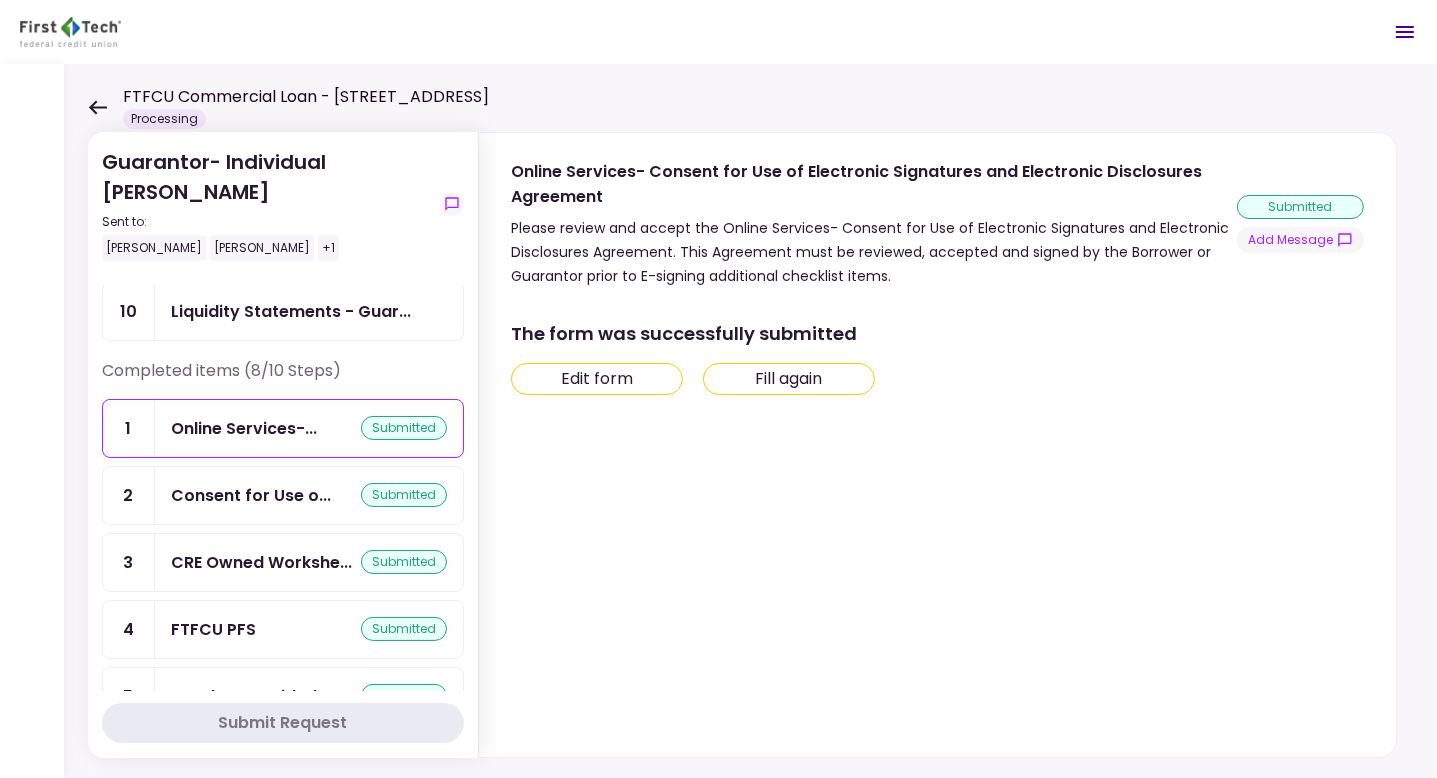 click on "Edit form" at bounding box center (597, 379) 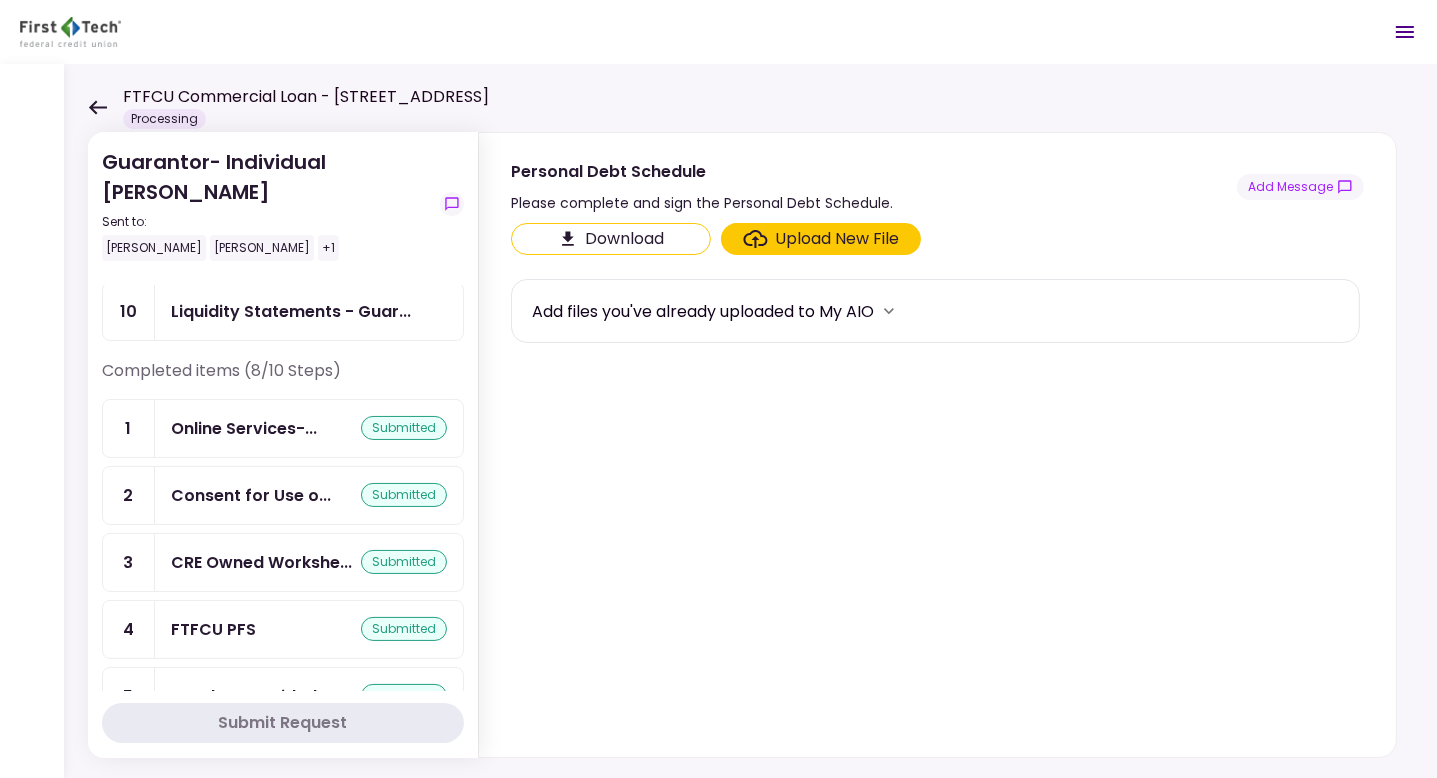 click on "submitted" at bounding box center (404, 428) 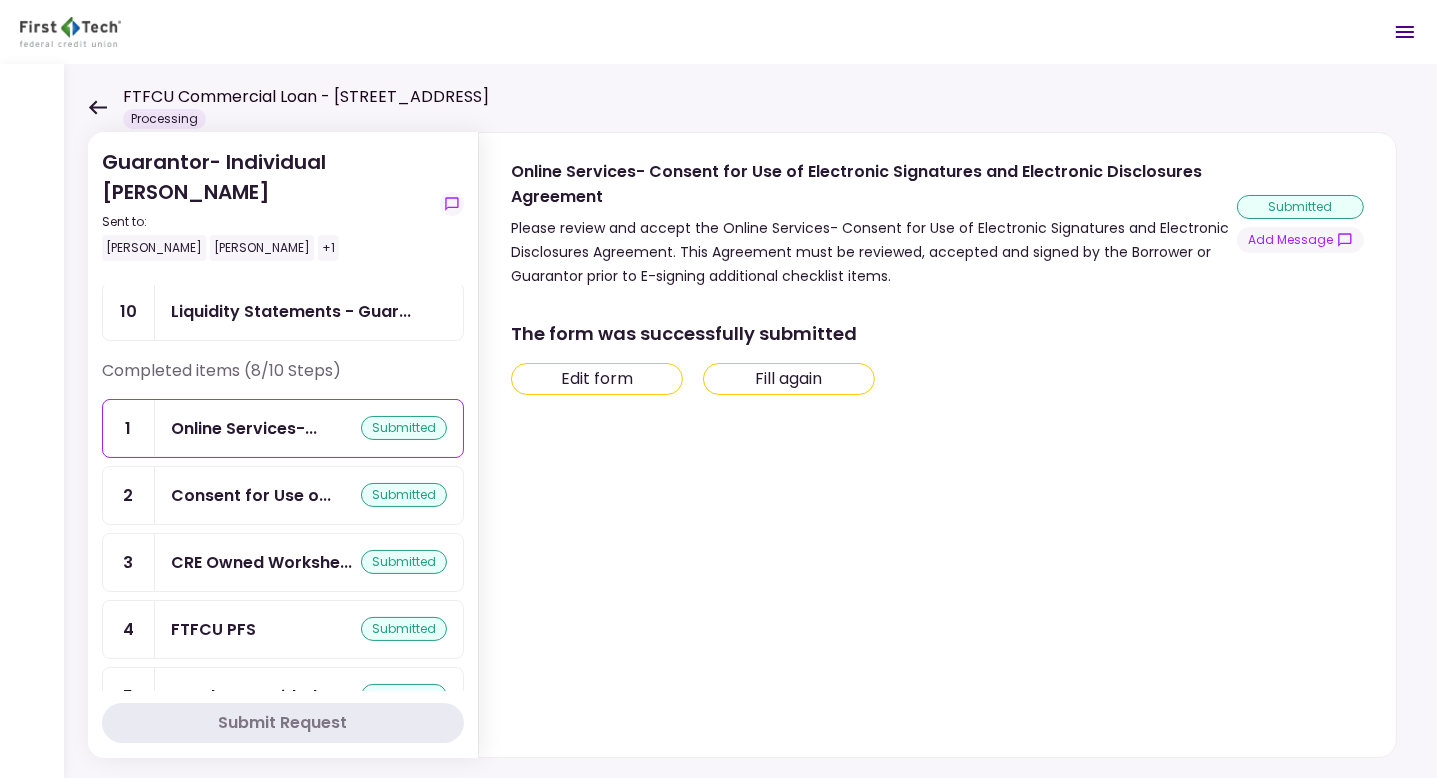 click on "Edit form" at bounding box center [597, 379] 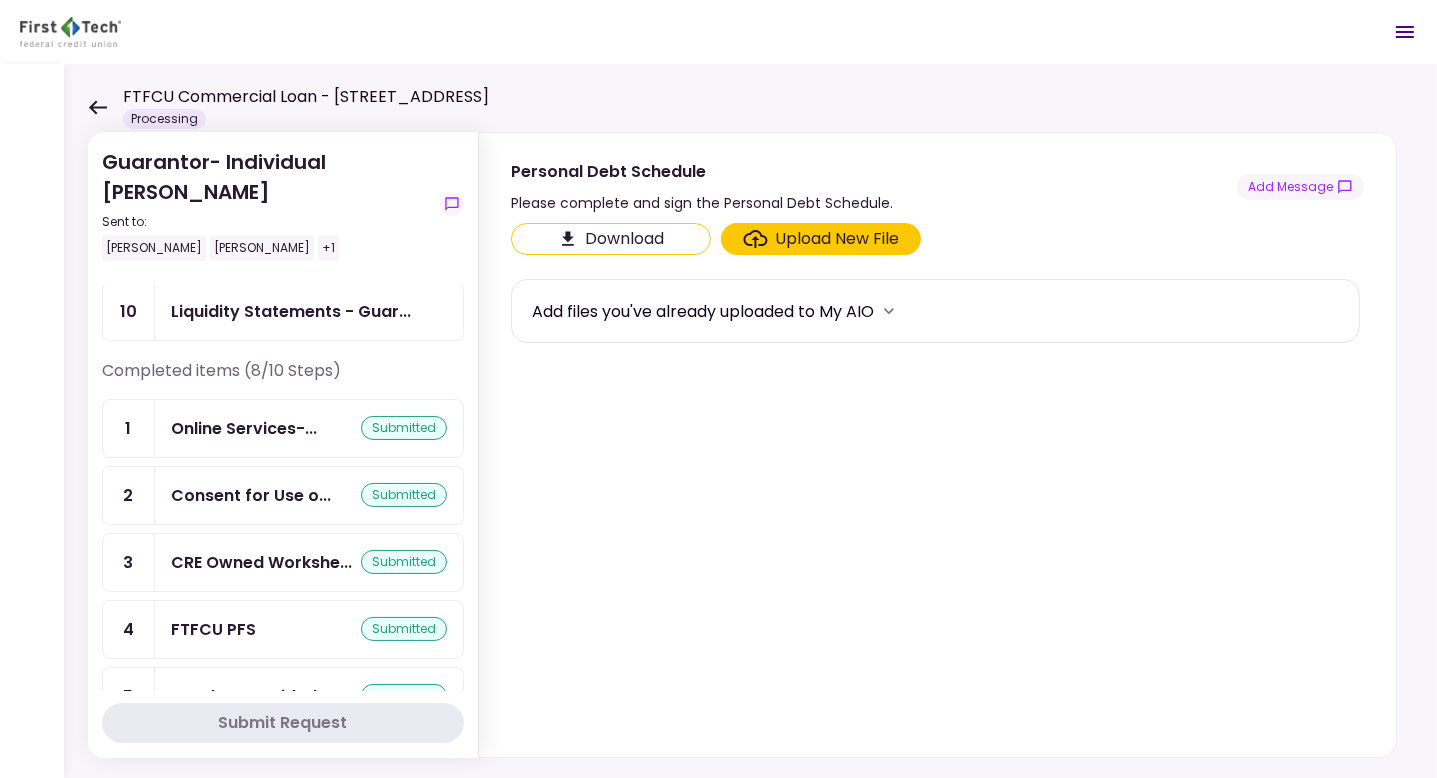 click on "submitted" at bounding box center (404, 428) 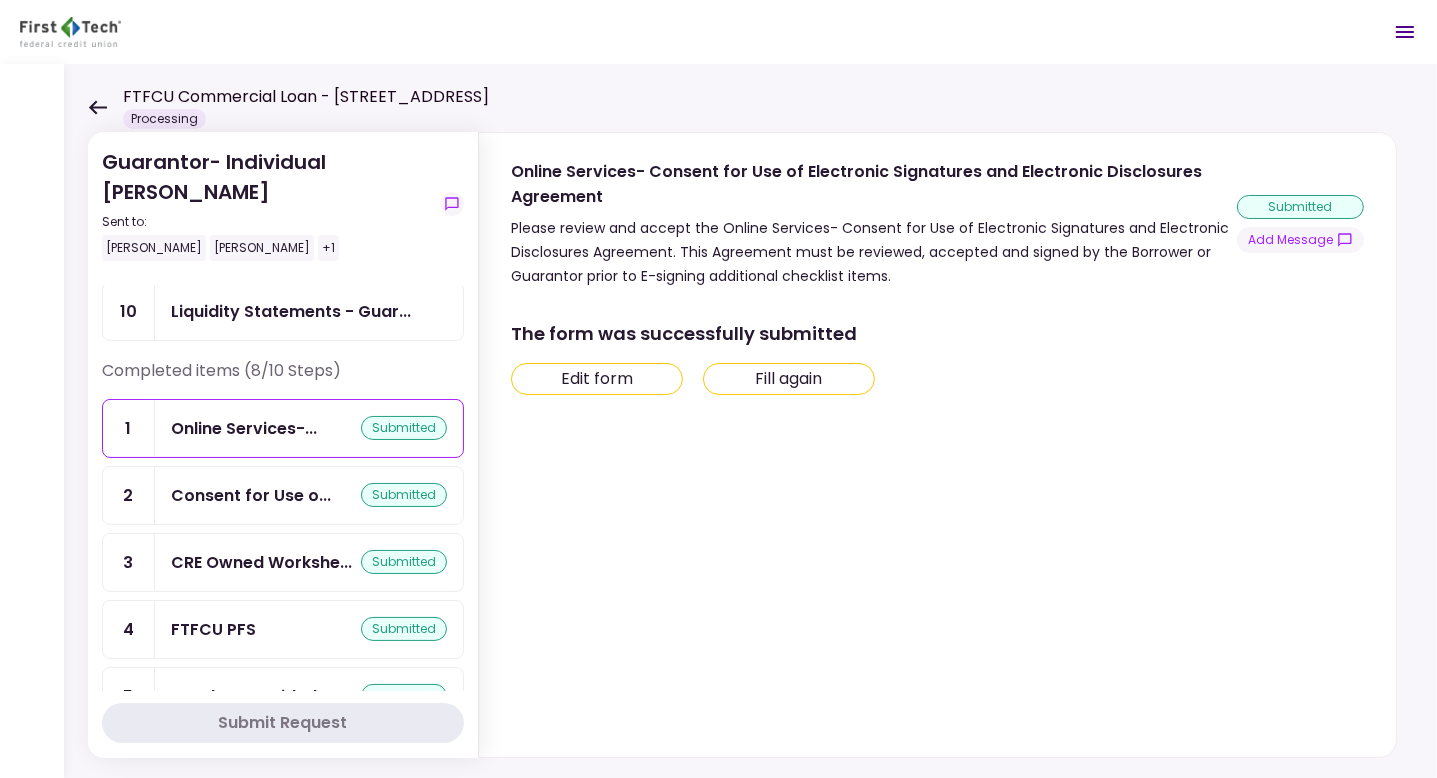 click on "Edit form" at bounding box center [597, 379] 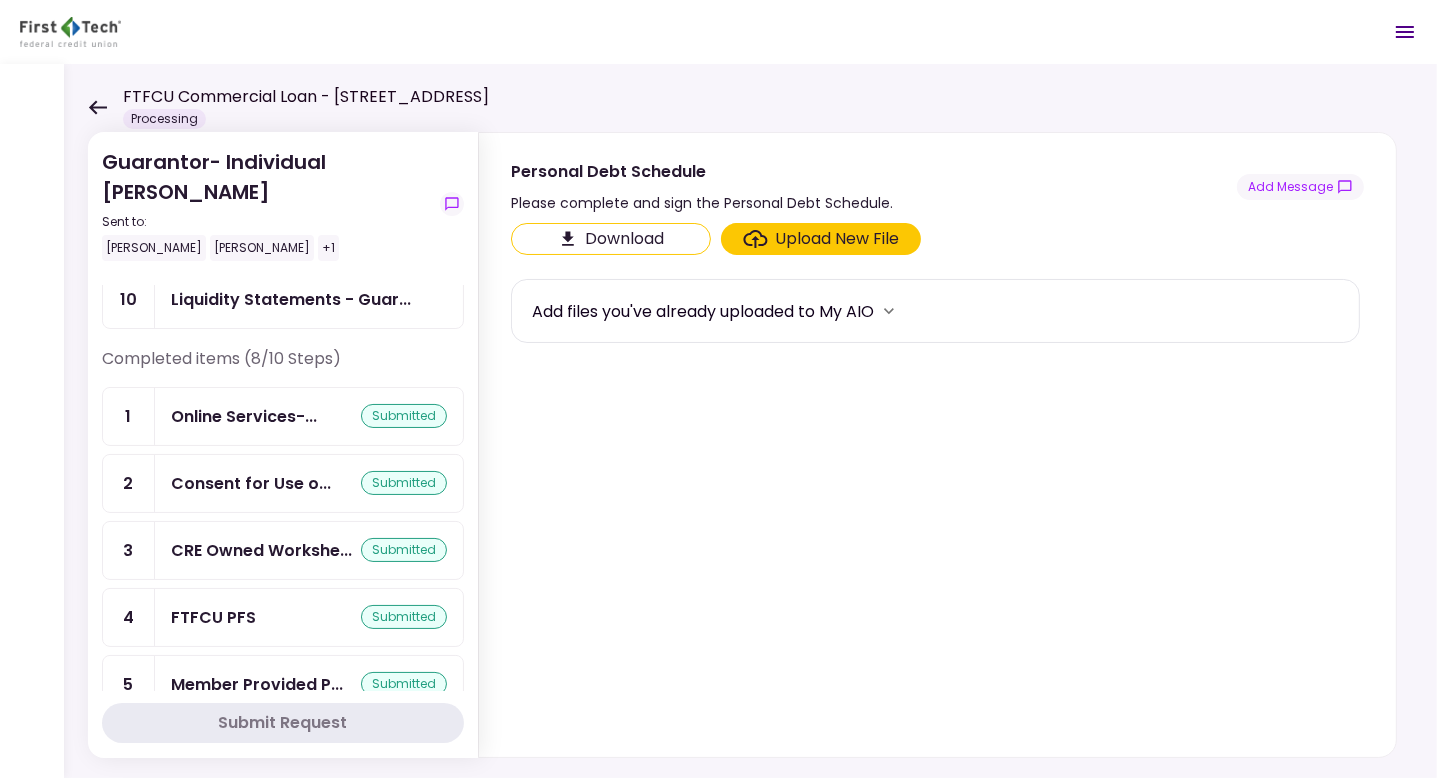 scroll, scrollTop: 0, scrollLeft: 0, axis: both 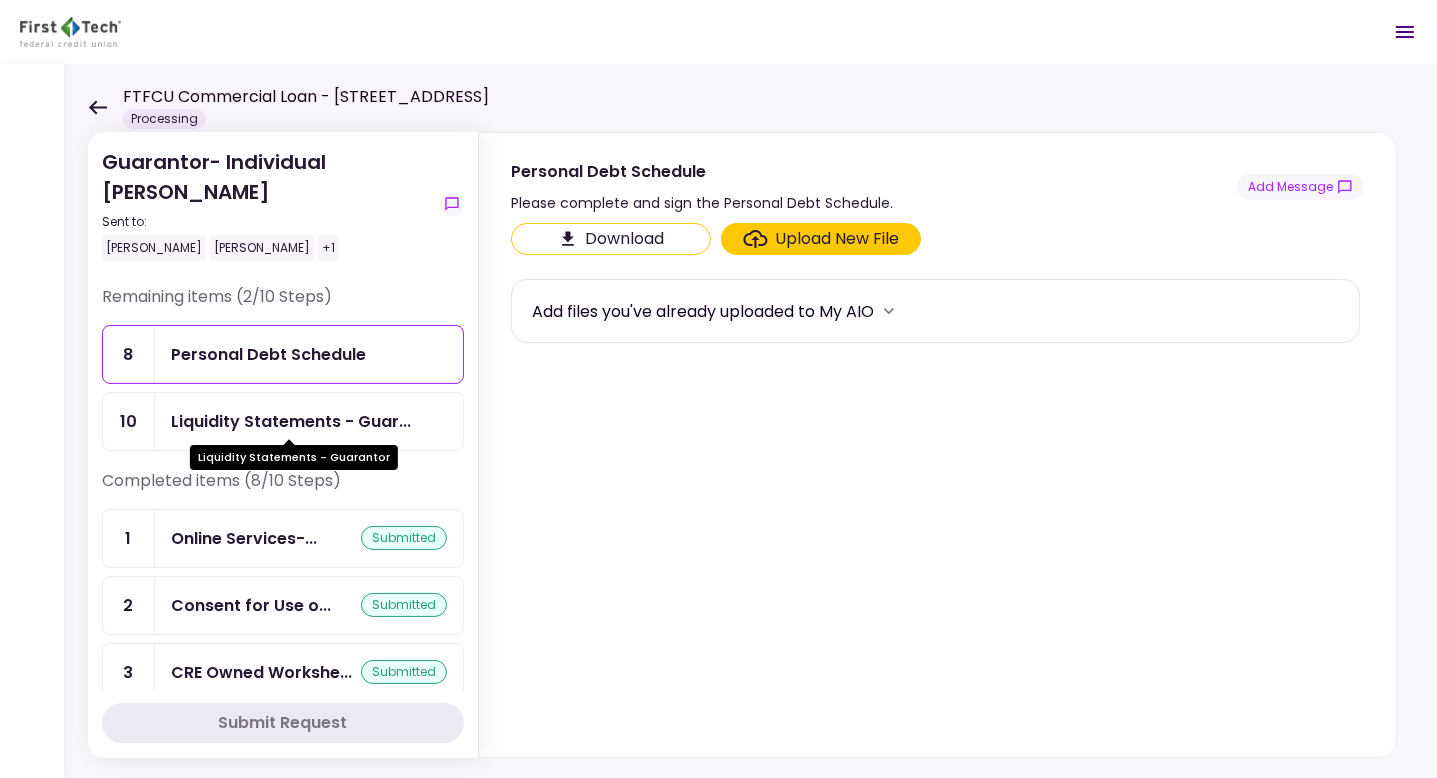 click on "Liquidity Statements - Guar..." at bounding box center [291, 421] 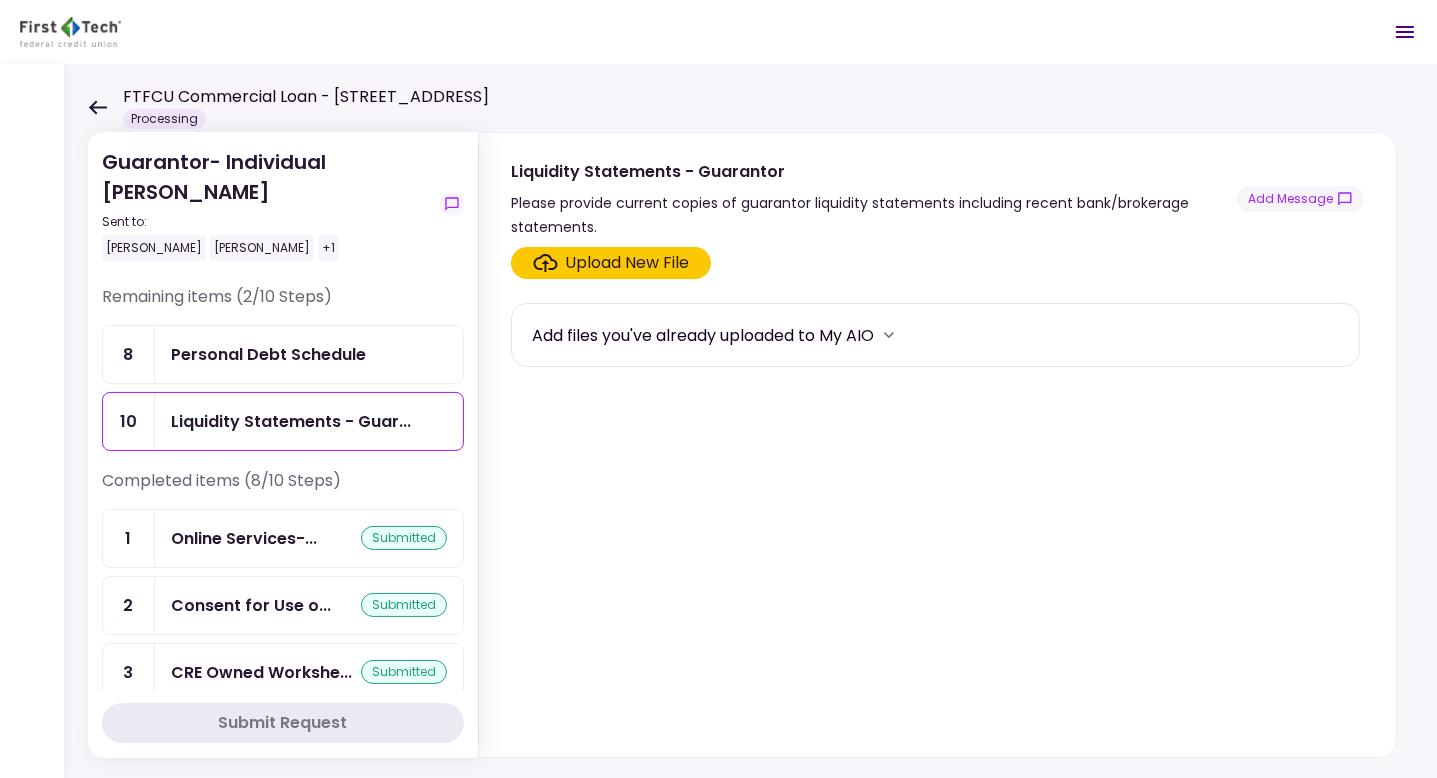 click on "Upload New File" at bounding box center (628, 263) 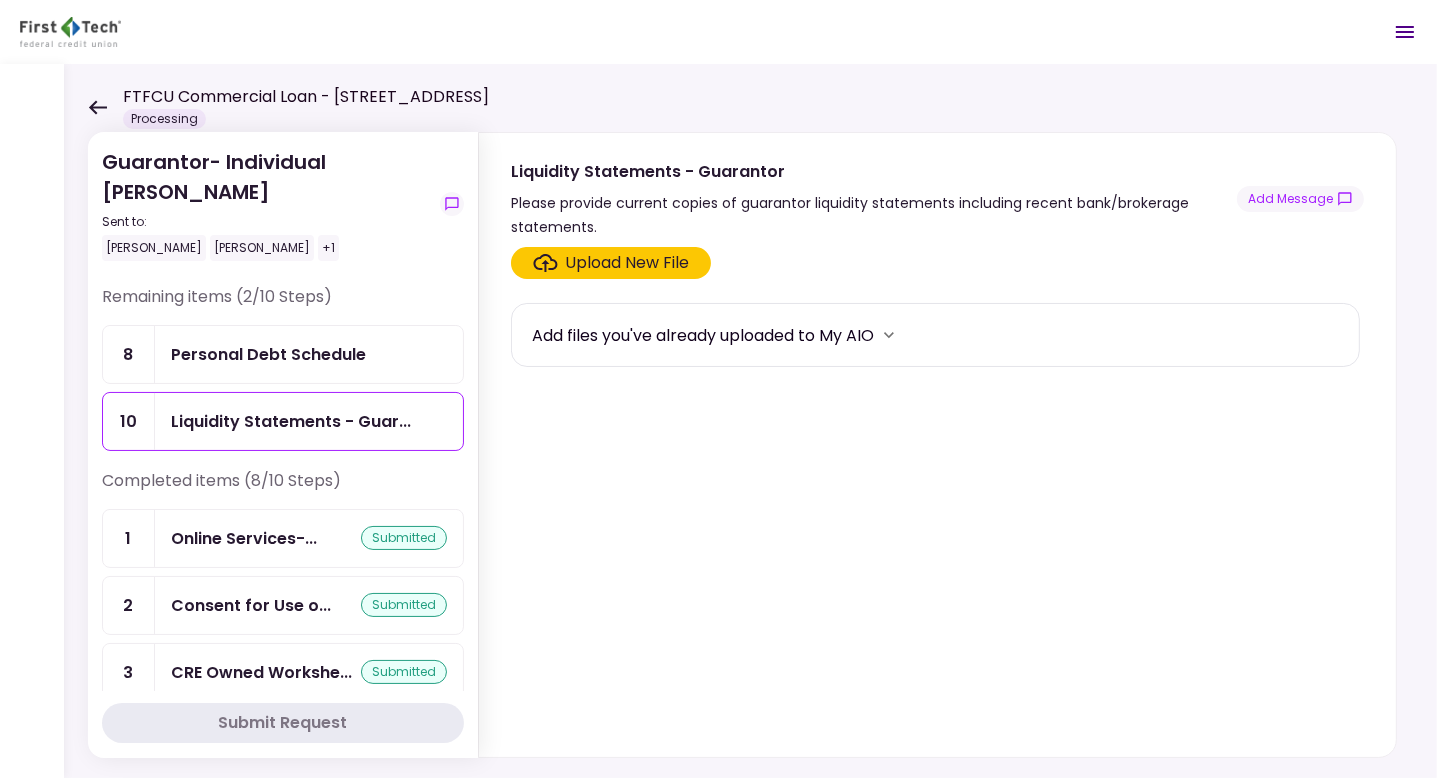 click on "Upload New File" at bounding box center [628, 263] 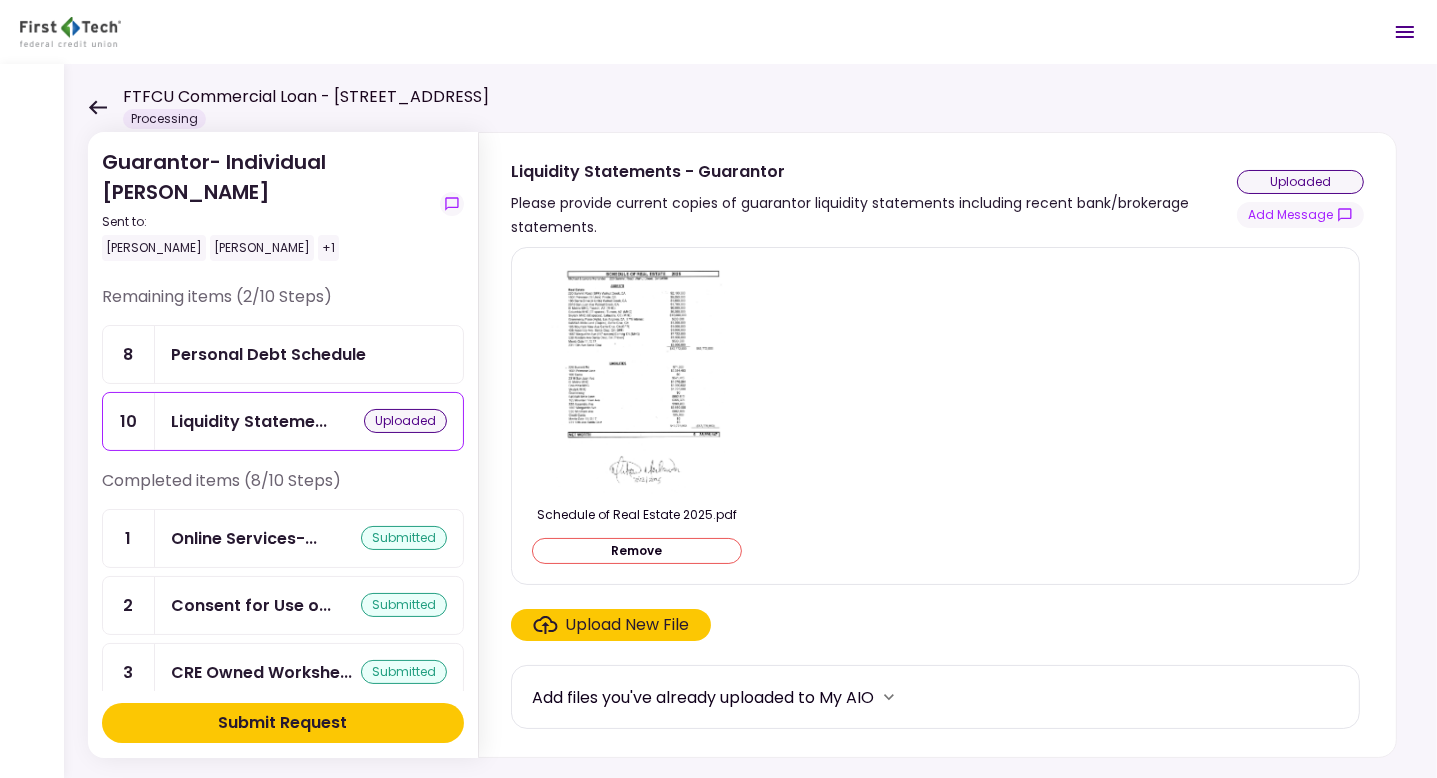 click on "Submit Request" at bounding box center (283, 723) 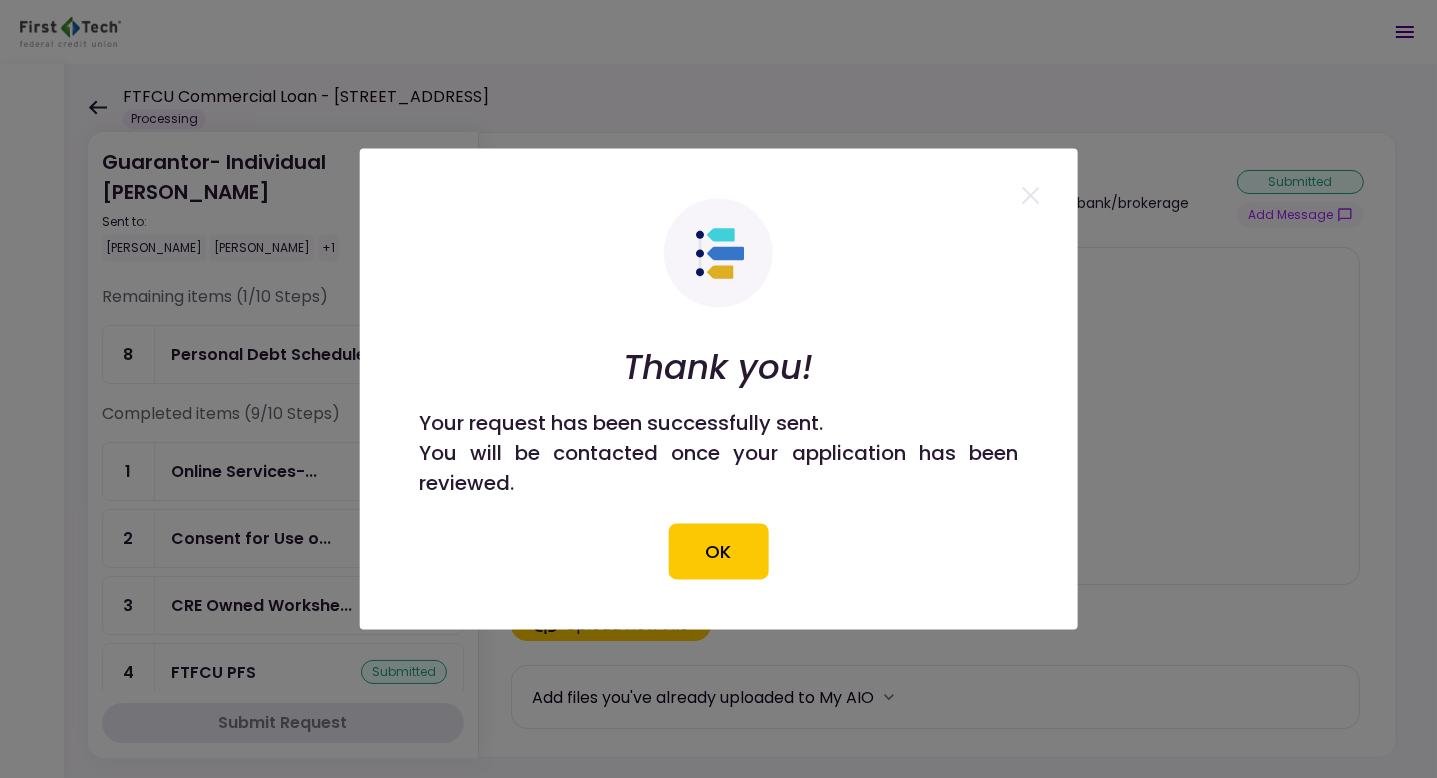 click on "OK" at bounding box center (719, 552) 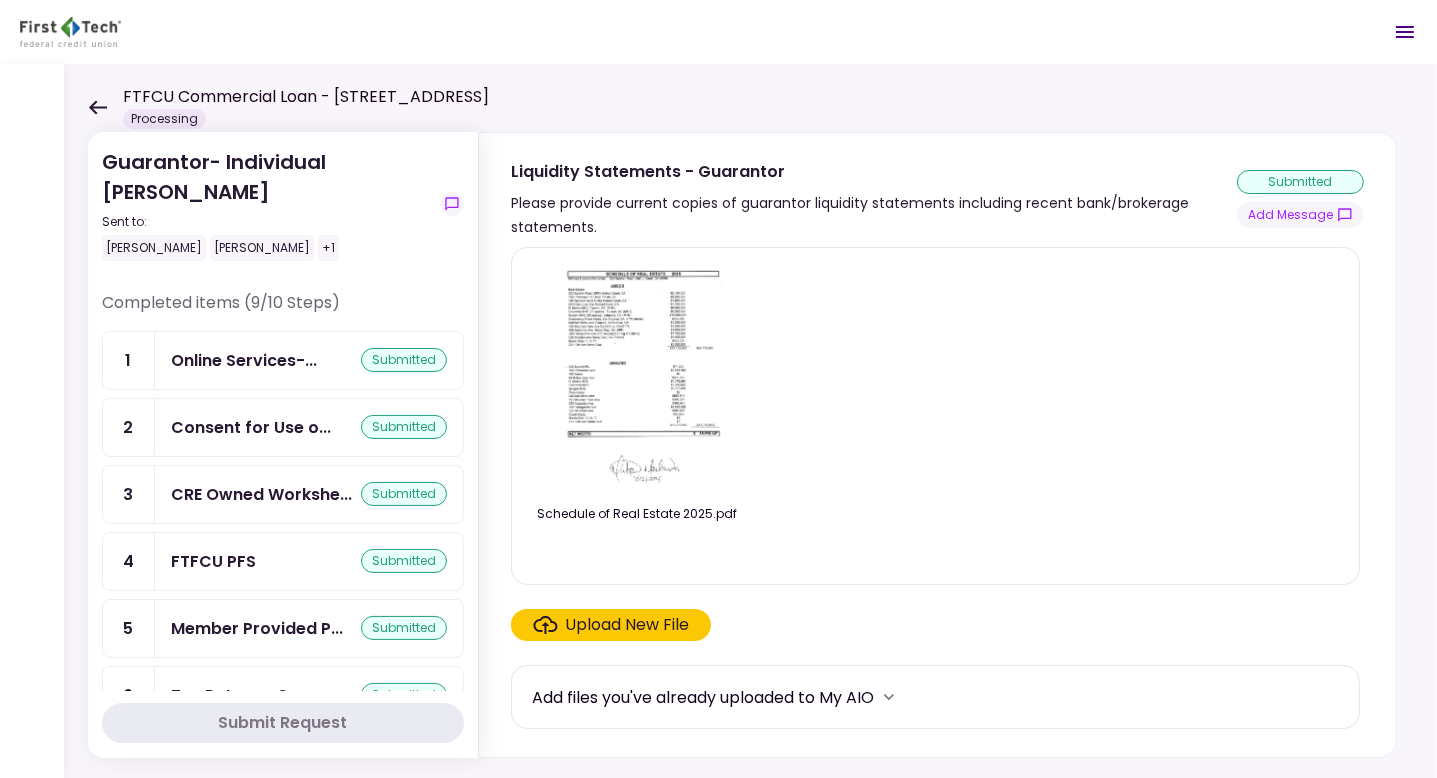 scroll, scrollTop: 0, scrollLeft: 0, axis: both 